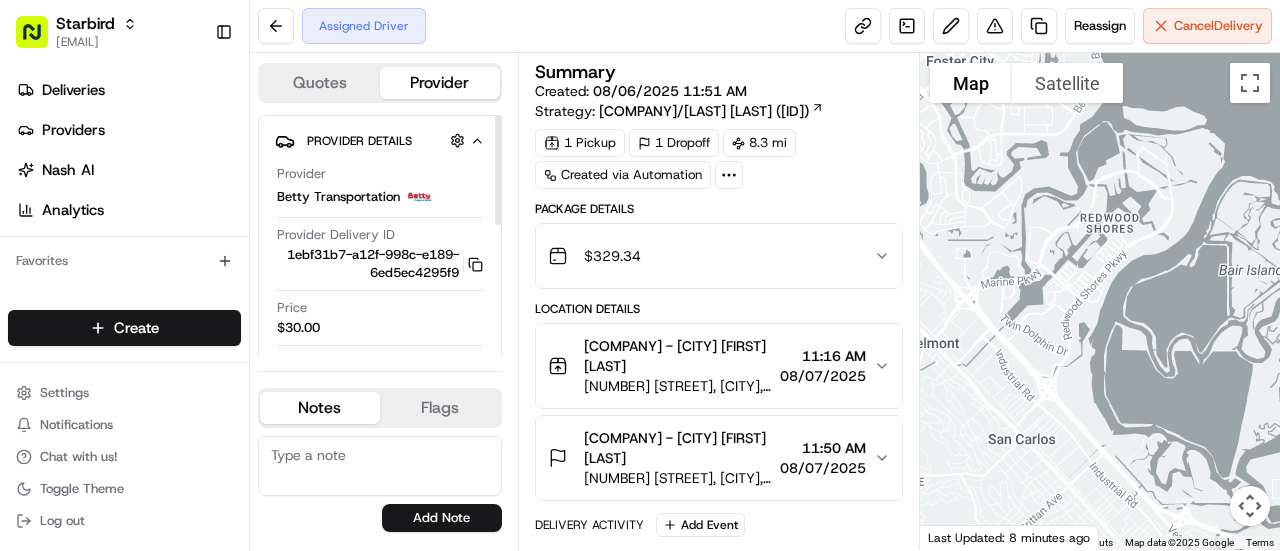 scroll, scrollTop: 0, scrollLeft: 0, axis: both 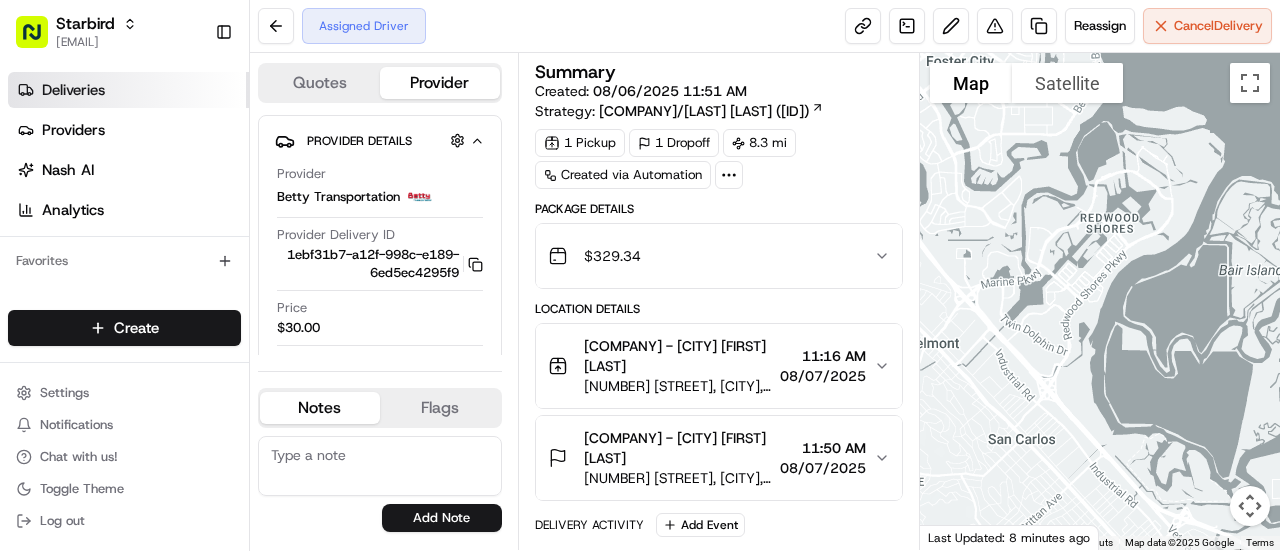click on "Deliveries" at bounding box center (128, 90) 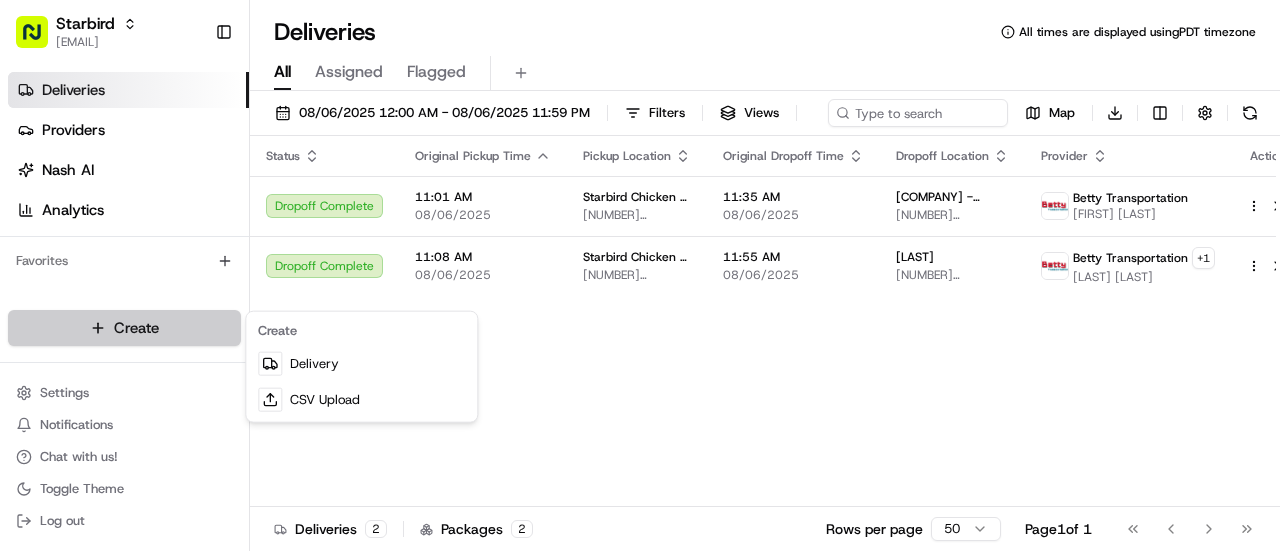 click on "[COMPANY] [EMAIL] [TOGGLE] [SIDEBAR] [DELIVERIES] [PROVIDERS] [AI] [ANALYTICS] [FAVORITES] [MAIN] [MENU] [MEMBERS] [ORGANIZATION] [ORGANIZATION] [USERS] [ROLES] [PREFERENCES] [CUSTOMIZATION] [TRACKING] [ORCHESTRATION] [AUTOMATIONS] [DISPATCH] [STRATEGY] [LOCATIONS] [PICKUP] [LOCATIONS] [DROPOFF] [LOCATIONS] [BILLING] [BILLING] [REFUND] [REQUESTS] [INTEGRATIONS] [NOTIFICATION] [TRIGGERS] [WEBHOOKS] [API] [KEYS] [REQUEST] [LOGS] [CREATE] [SETTINGS] [NOTIFICATIONS] [CHAT] [WITH] [US]! [TOGGLE] [THEME] [LOG] [OUT] [DELIVERIES] [ALL] [TIMES] [ARE] [DISPLAYED] [USING] [TIMEZONE] [ALL] [ASSIGNED] [FLAGGED] [MM]/[DD]/[YYYY] [TIME] - [MM]/[DD]/[YYYY] [TIME] [FILTERS] [VIEWS] [MAP] [DOWNLOAD] [STATUS] [ORIGINAL] [PICKUP] [TIME] [PICKUP] [LOCATION] [ORIGINAL] [DROPOFF] [TIME] [DROPOFF] [LOCATION] [PROVIDER] [ACTION] [DROPOFF] [COMPLETE] [TIME] [MM]/[DD]/[YYYY] [COMPANY] - [CITY] [NUMBER] [STREET], [CITY], [STATE] [ZIP], [COUNTRY] [TIME] [MM]/[DD]/[YYYY] [COMPANY] - [CITY] [NUMBER] [STREET], [CITY], [STATE] [ZIP], [COUNTRY] [LAST] [TRANSPORTATION] [FIRST] [LAST] [DROPOFF] [COMPLETE] [TIME] [MM]/[DD]/[YYYY] [COMPANY] - [CITY] [TIME] [MM]/[DD]/[YYYY] [COMPANY] [ZIP] [LAST] +" at bounding box center (640, 275) 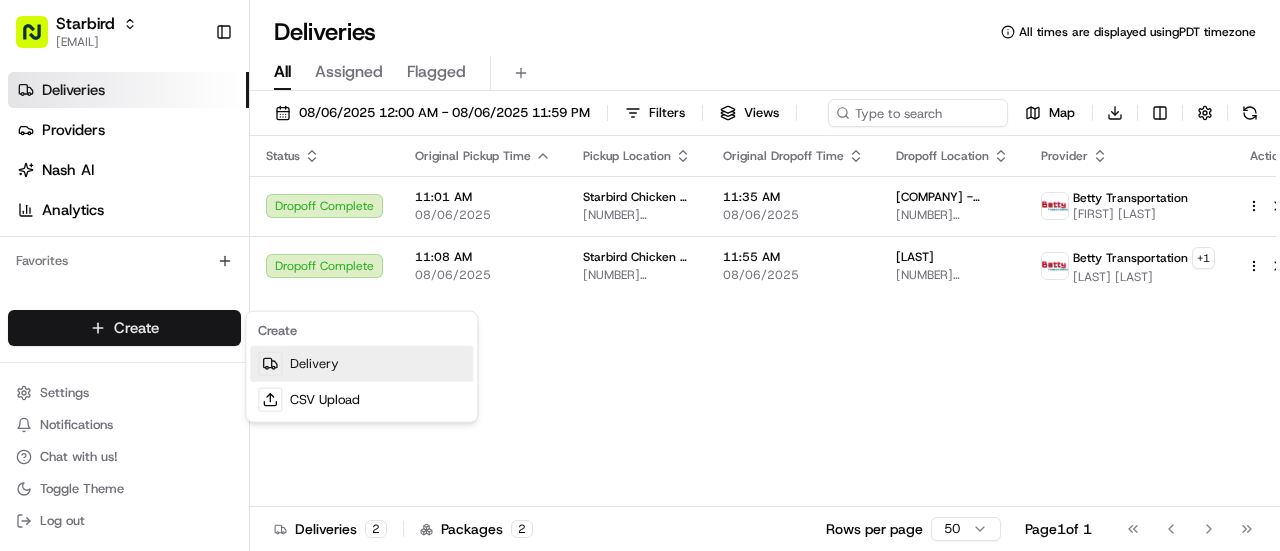 click on "Delivery" at bounding box center (361, 364) 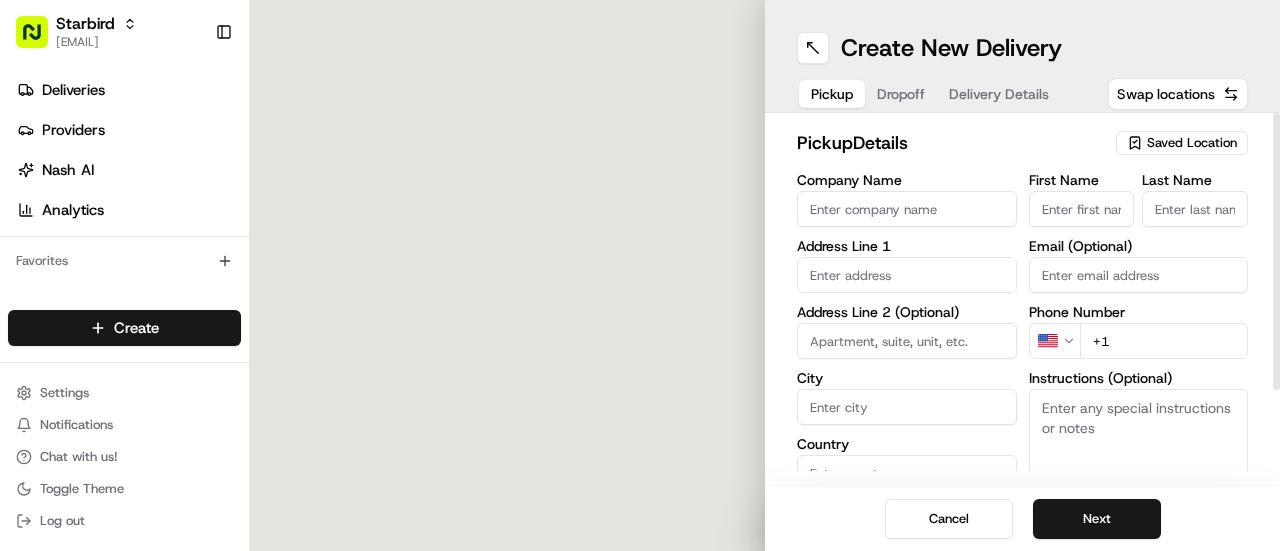 click on "Saved Location" at bounding box center [1182, 143] 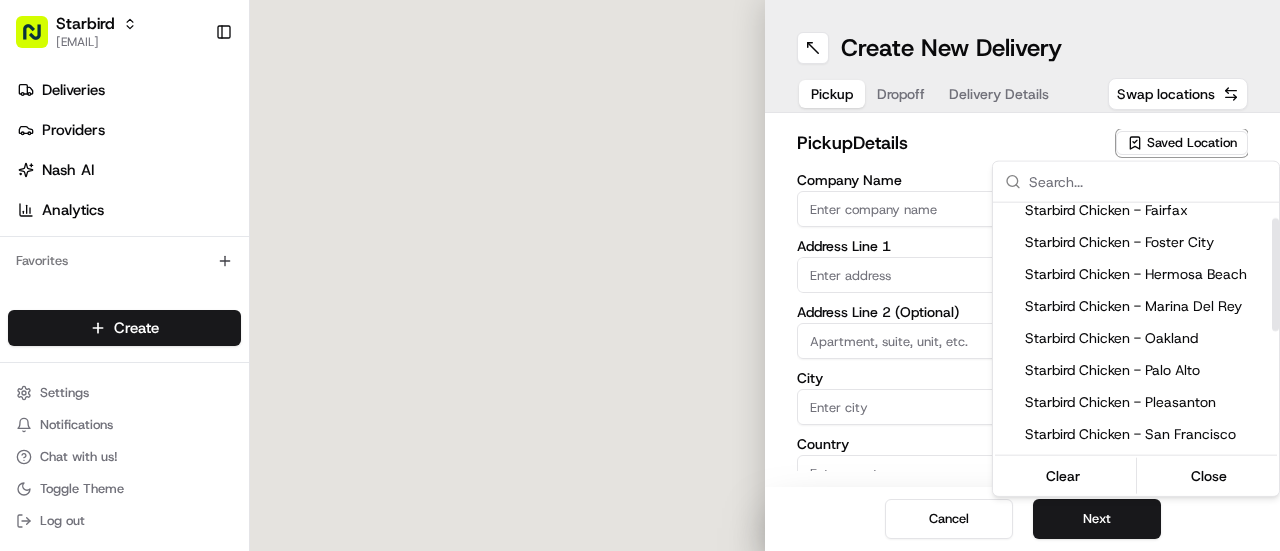 scroll, scrollTop: 92, scrollLeft: 0, axis: vertical 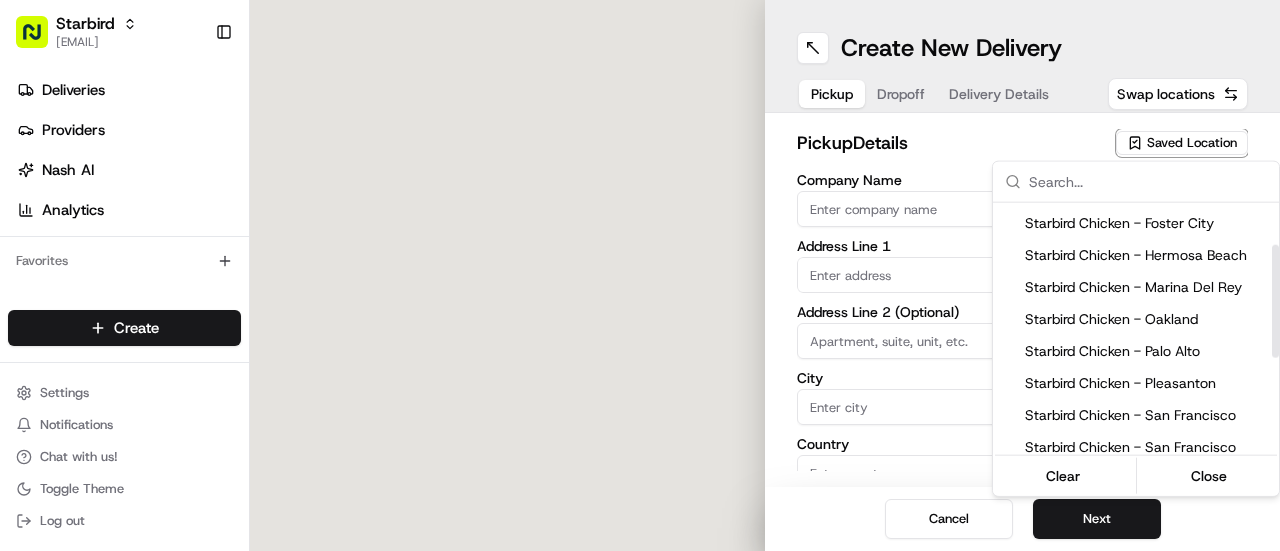 drag, startPoint x: 1270, startPoint y: 217, endPoint x: 1278, endPoint y: 268, distance: 51.62364 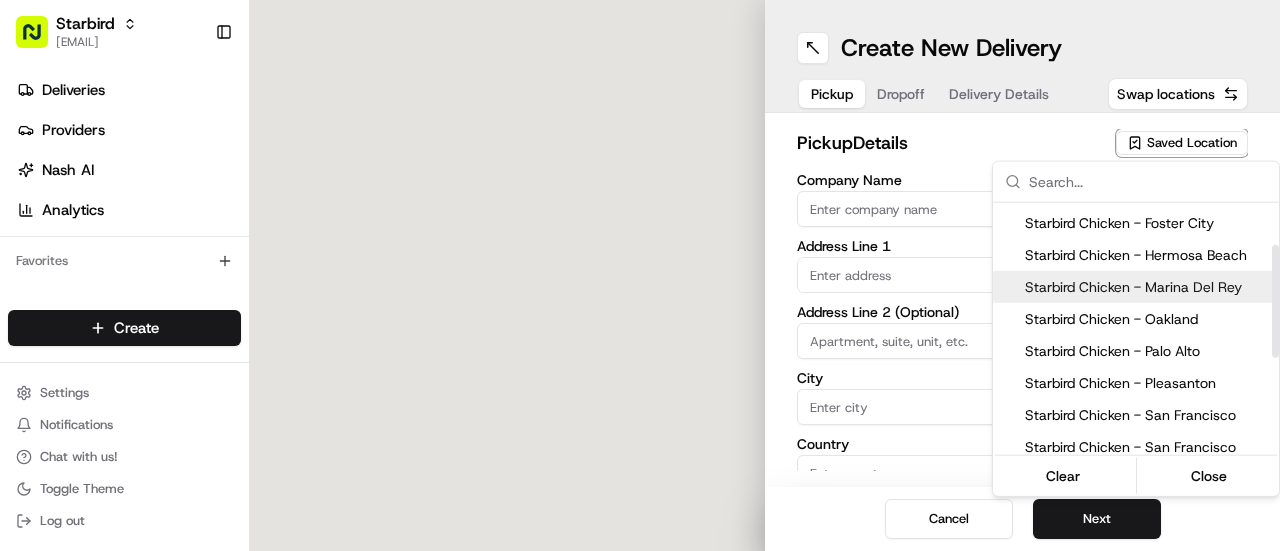 click on "Starbird Chicken - Marina Del Rey" at bounding box center [1148, 287] 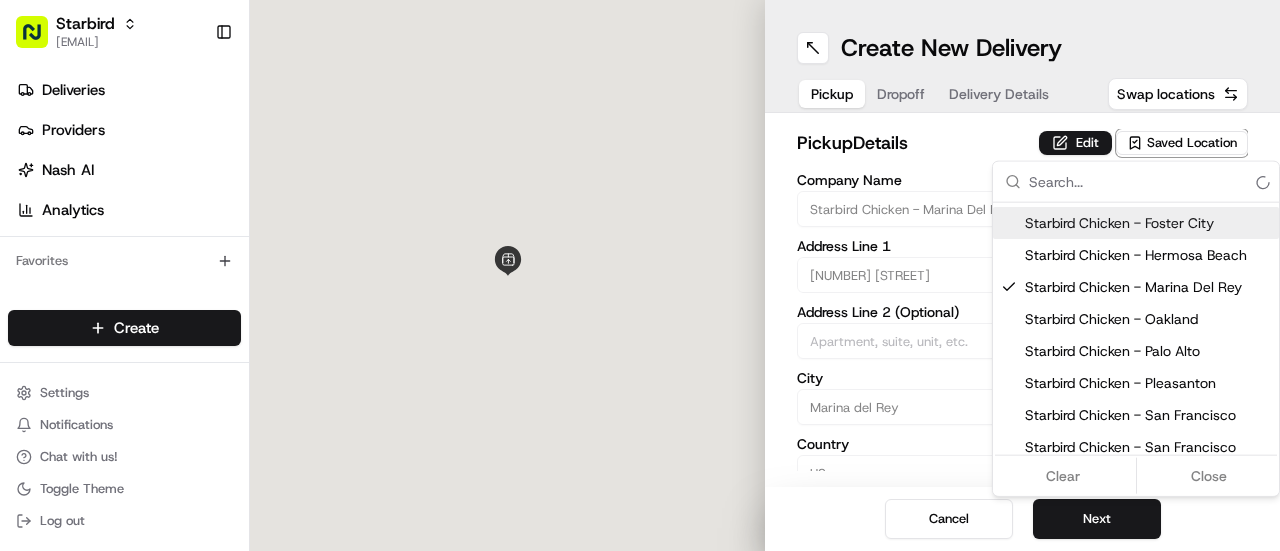 click on "[COMPANY] - [CITY] [FIRST] [LAST]
[ADDRESS_LINE_1] [ADDRESS_LINE_2] [CITY] [COUNTRY] [STATE] [ZIP] [FIRST] [LAST] [EMAIL] [PHONE] [INSTRUCTIONS] [CANCEL] [NEXT]" at bounding box center (640, 275) 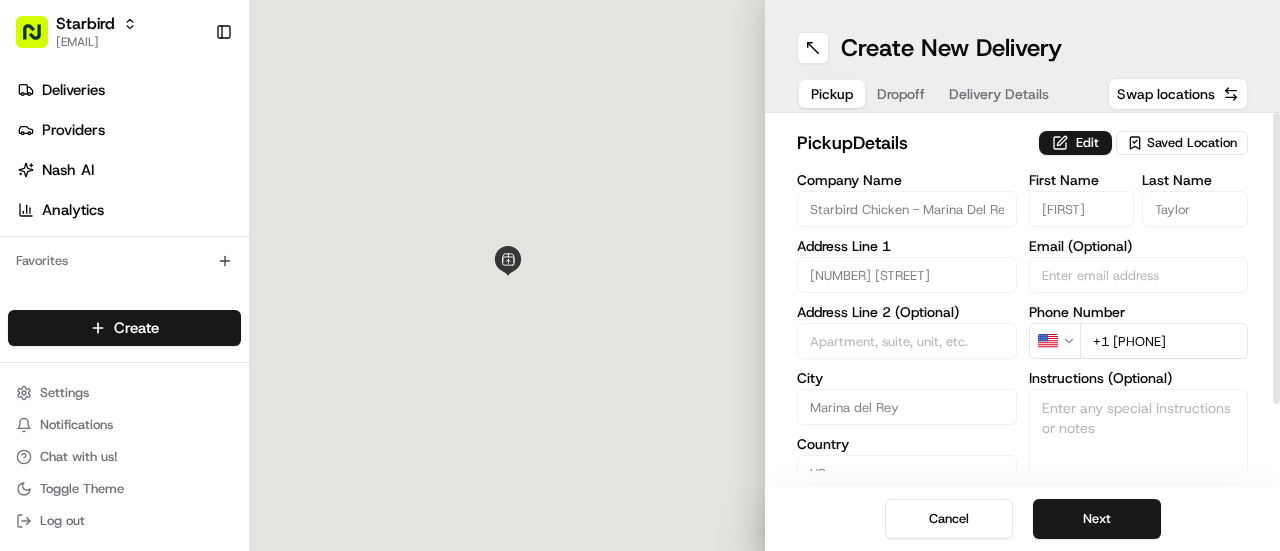 click on "Edit" at bounding box center [1075, 143] 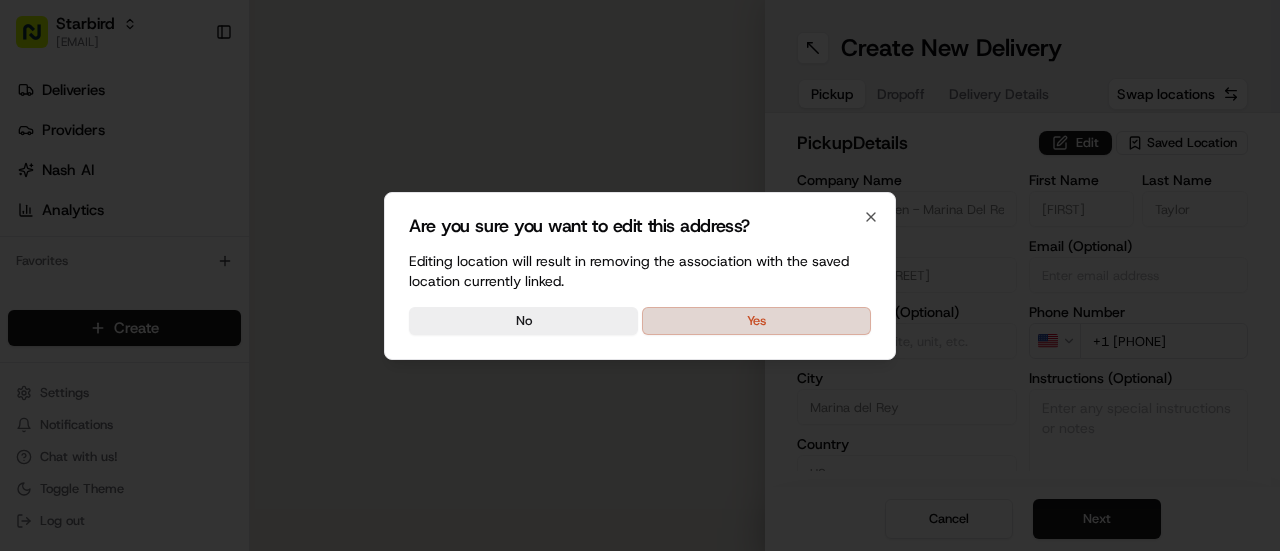 click on "Yes" at bounding box center [756, 321] 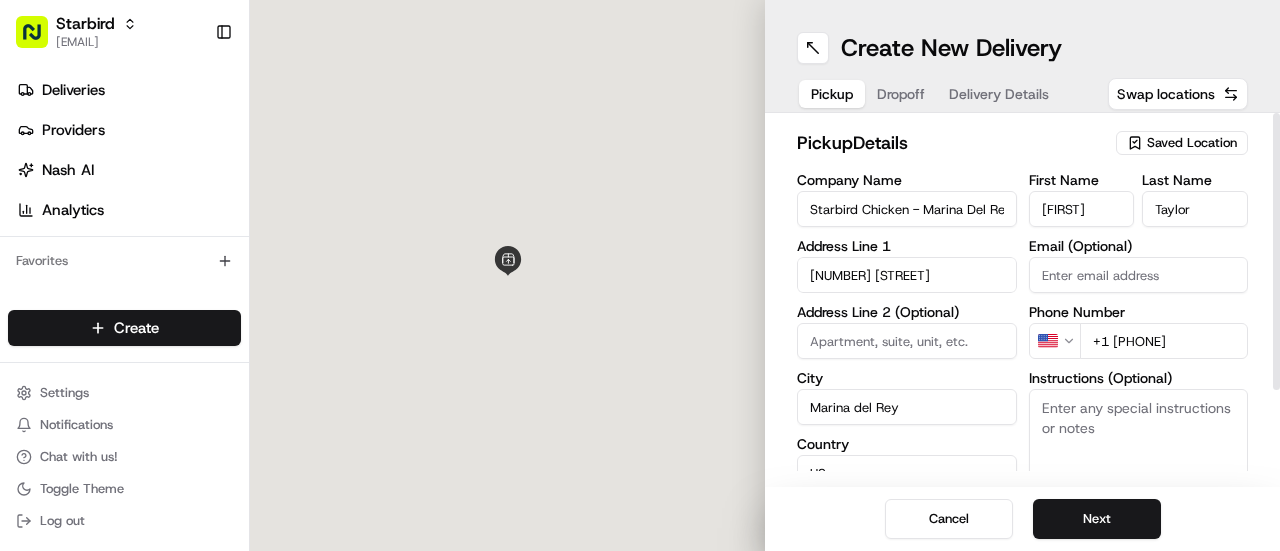 click on "Instructions (Optional)" at bounding box center (1139, 464) 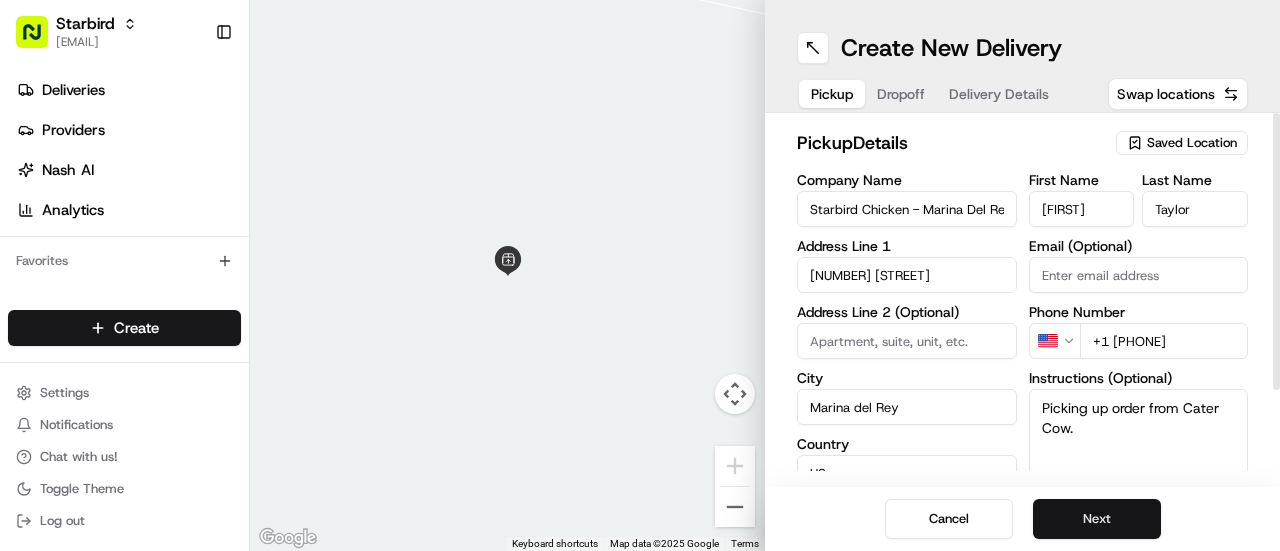 type on "Picking up order from Cater Cow." 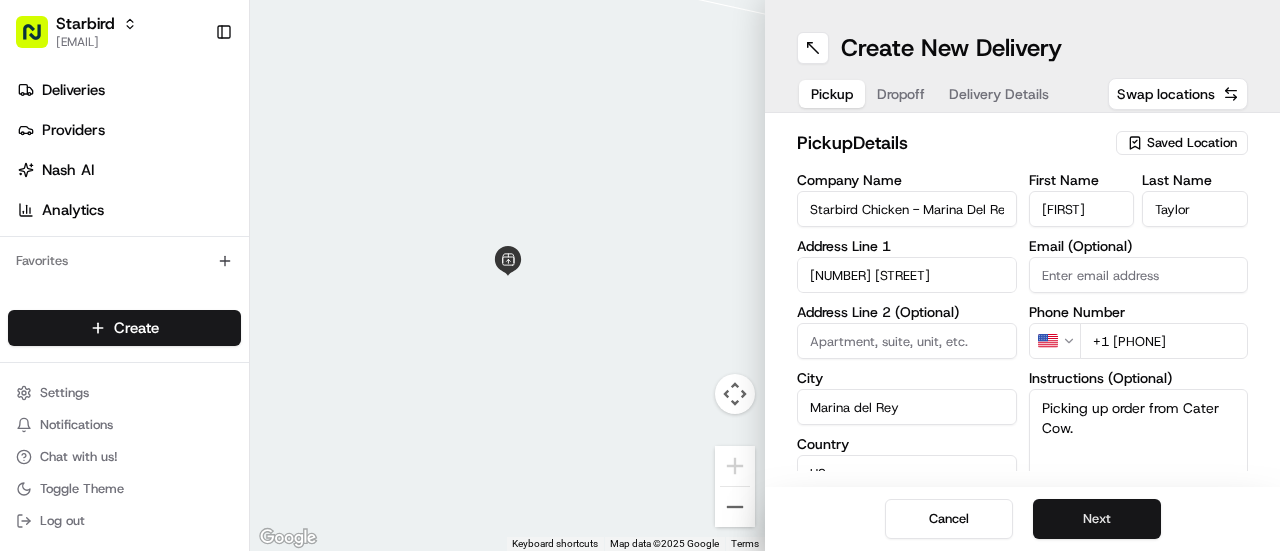 click on "Next" at bounding box center [1097, 519] 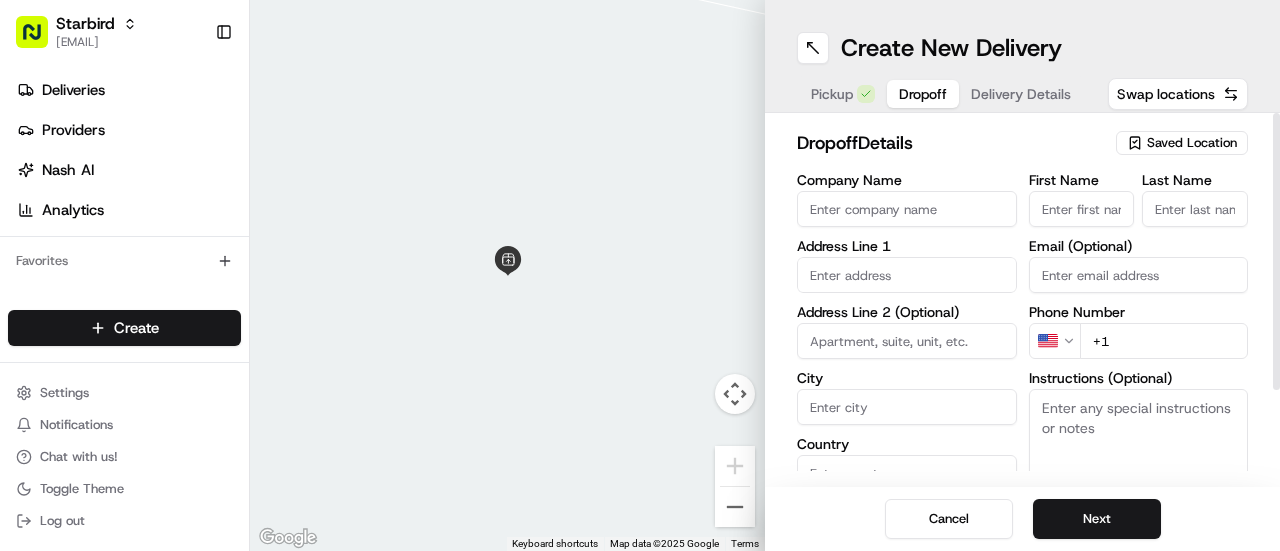 click on "Company Name" at bounding box center (907, 209) 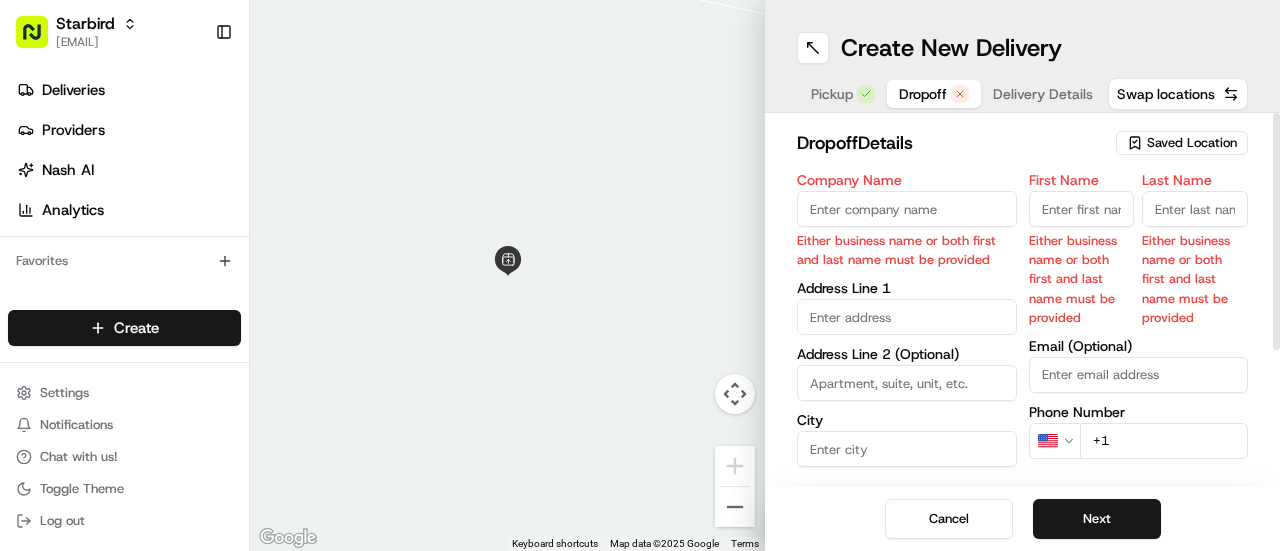 paste on "[COMPANY] [CITY]" 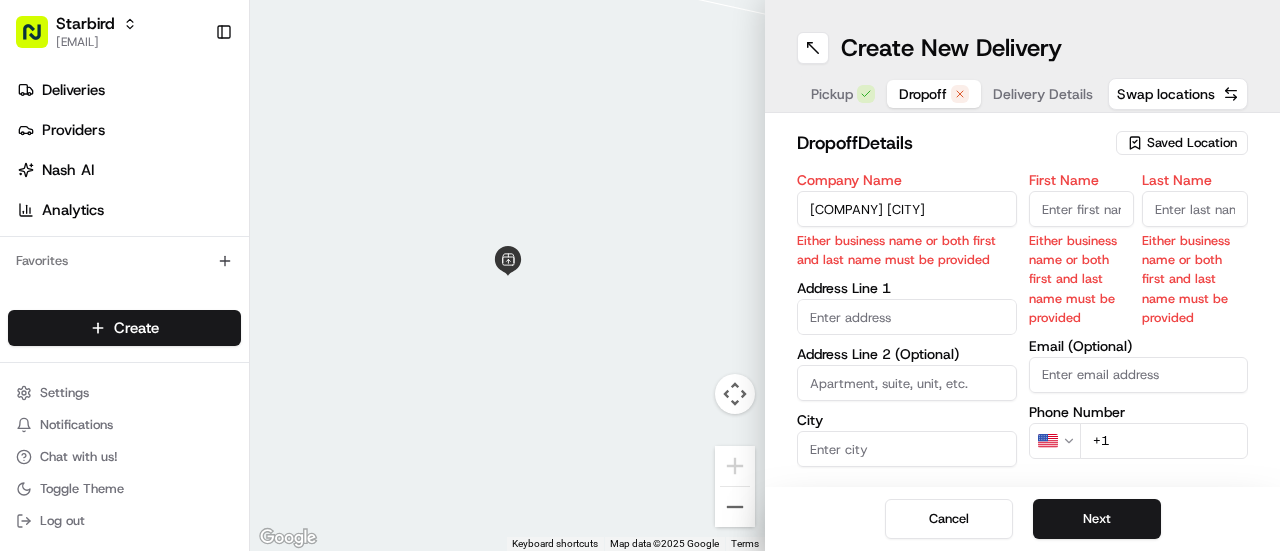 type on "[NUMBER] [STREET]" 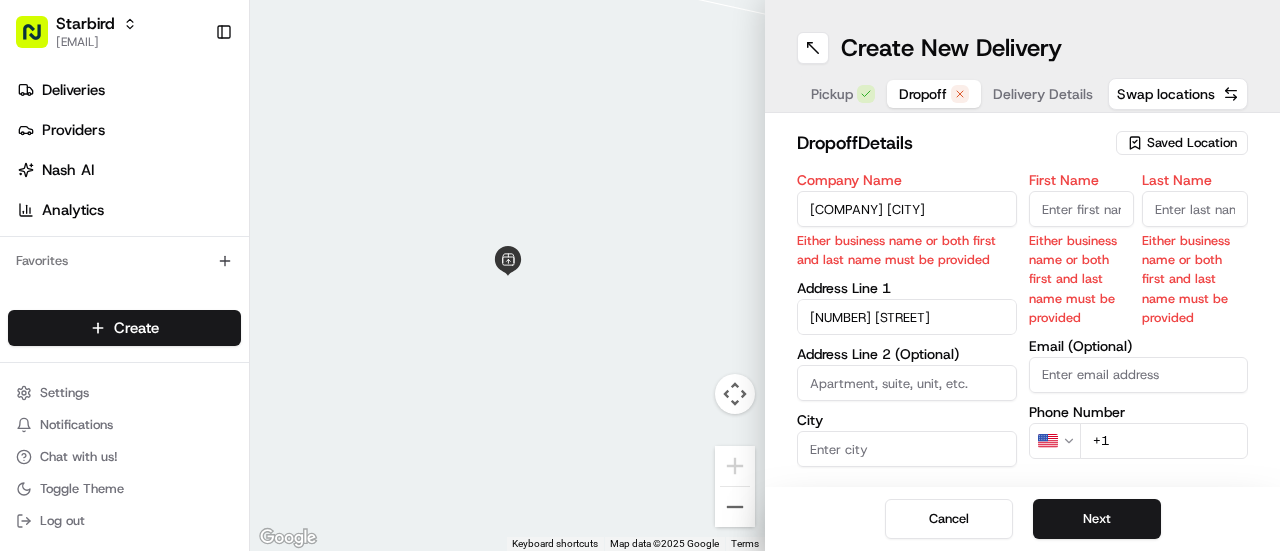 type on "[SUITE]" 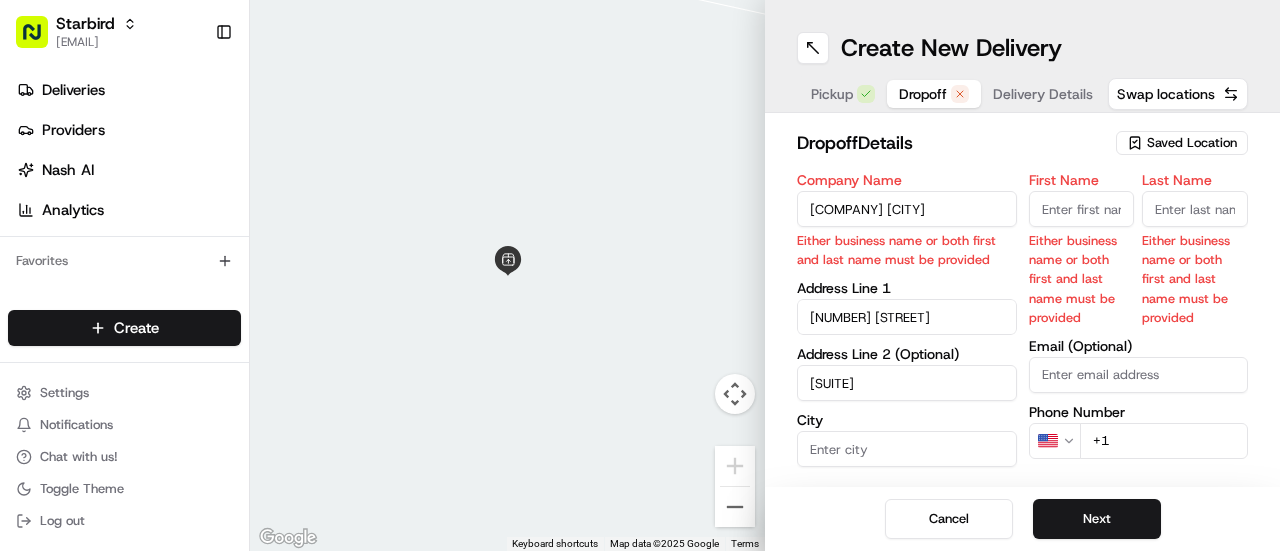 type on "Los Angeles" 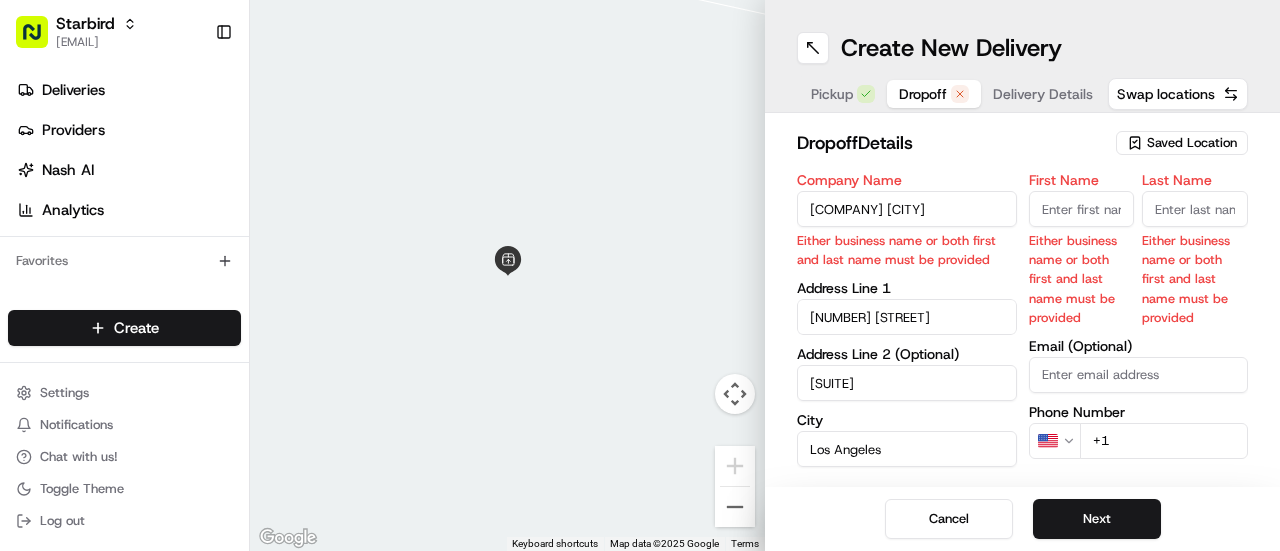 type on "United States" 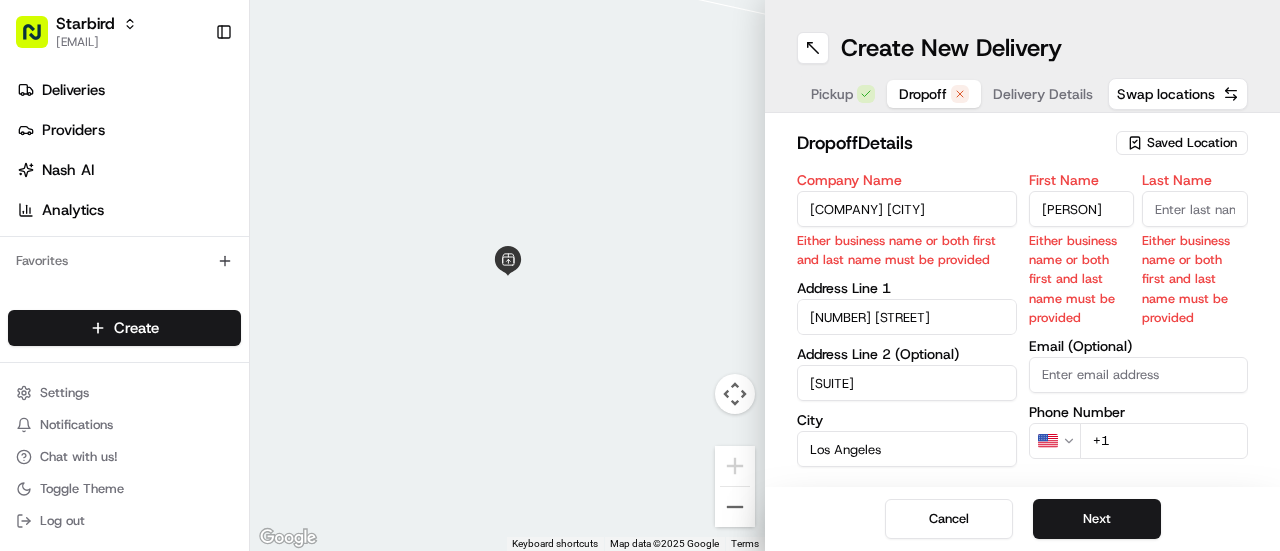 type on "[LAST]" 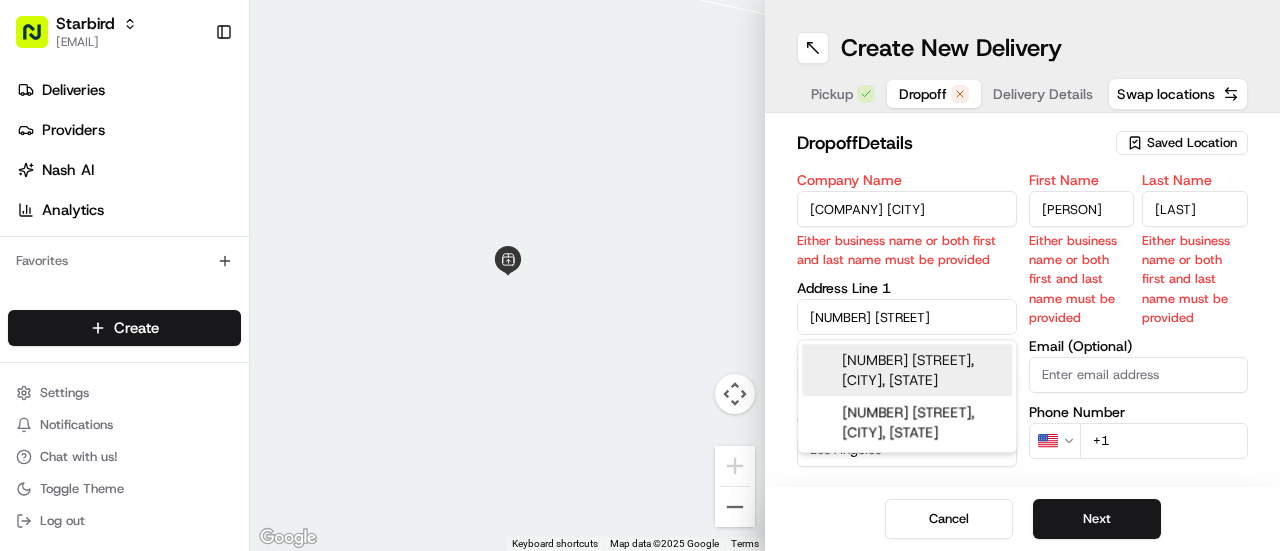 click on "[NUMBER] [STREET], [CITY], [STATE]" at bounding box center [907, 370] 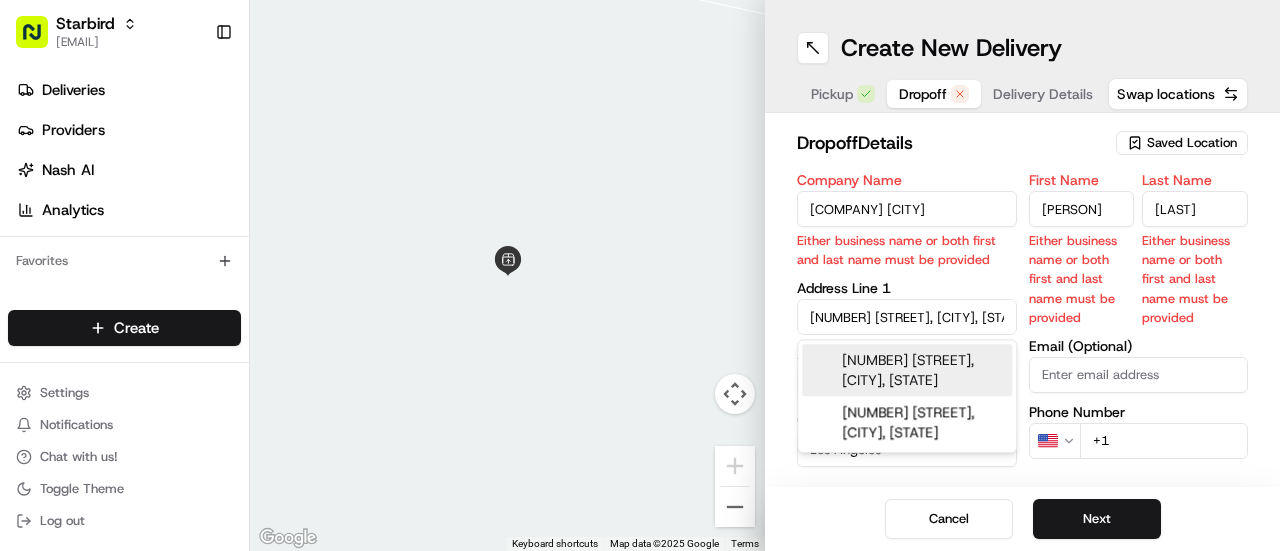 type on "[COMPANY] [CITY]" 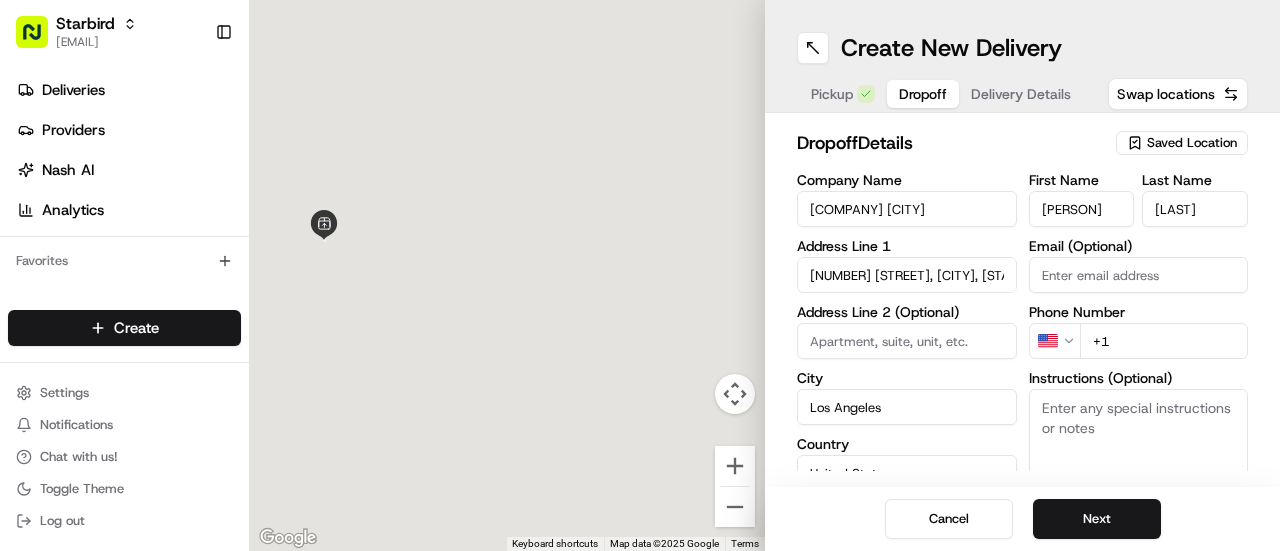 type on "[NUMBER] [STREET]" 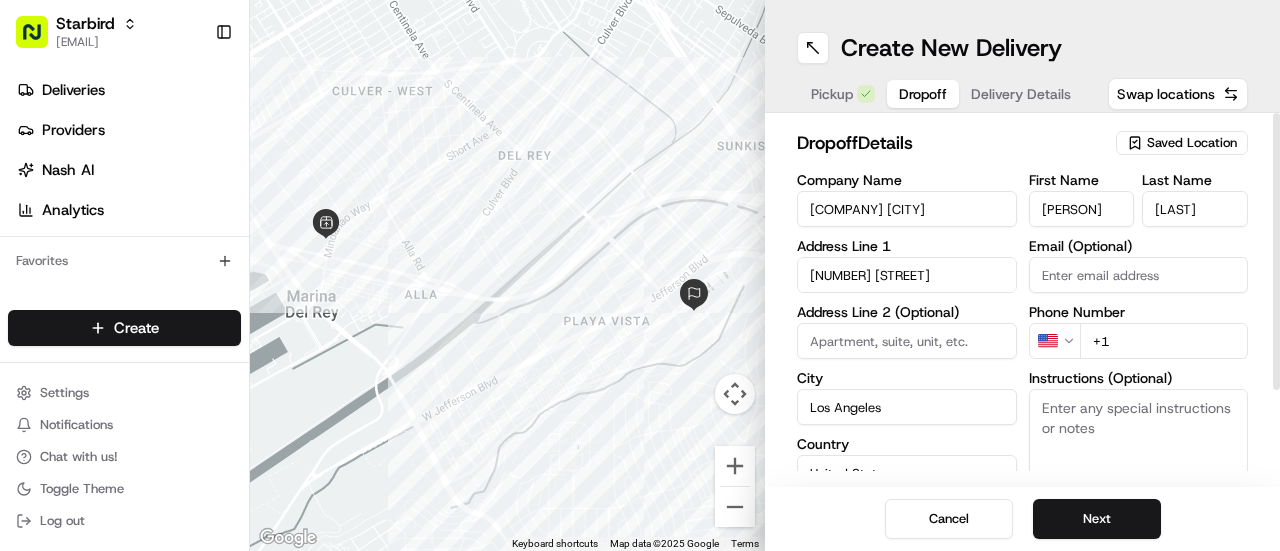 click on "[PERSON]" at bounding box center (1082, 209) 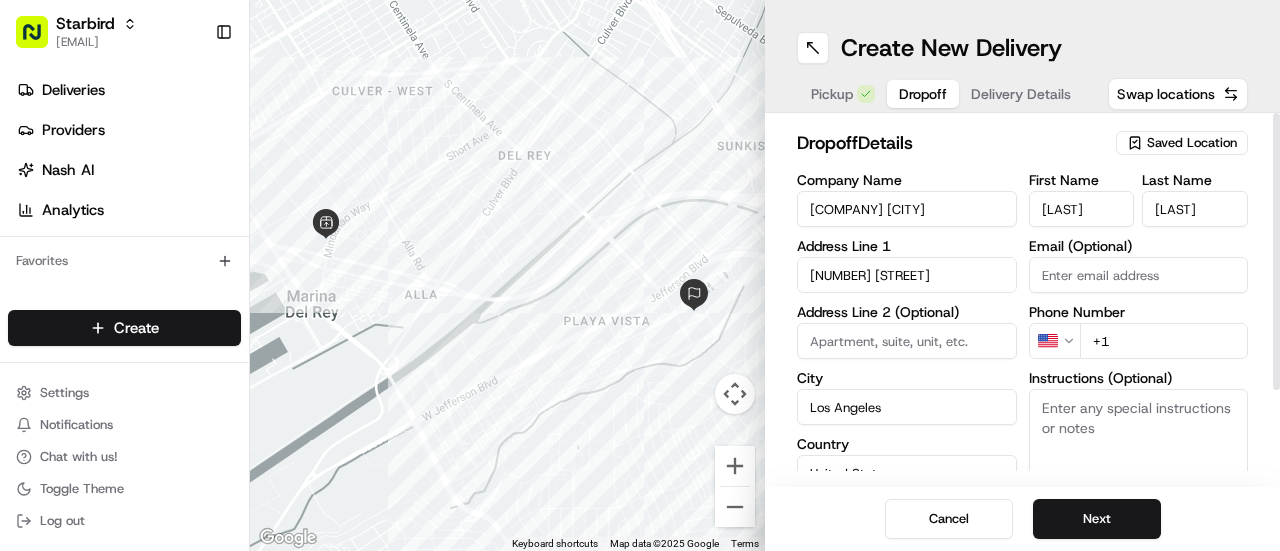 type on "[LAST]" 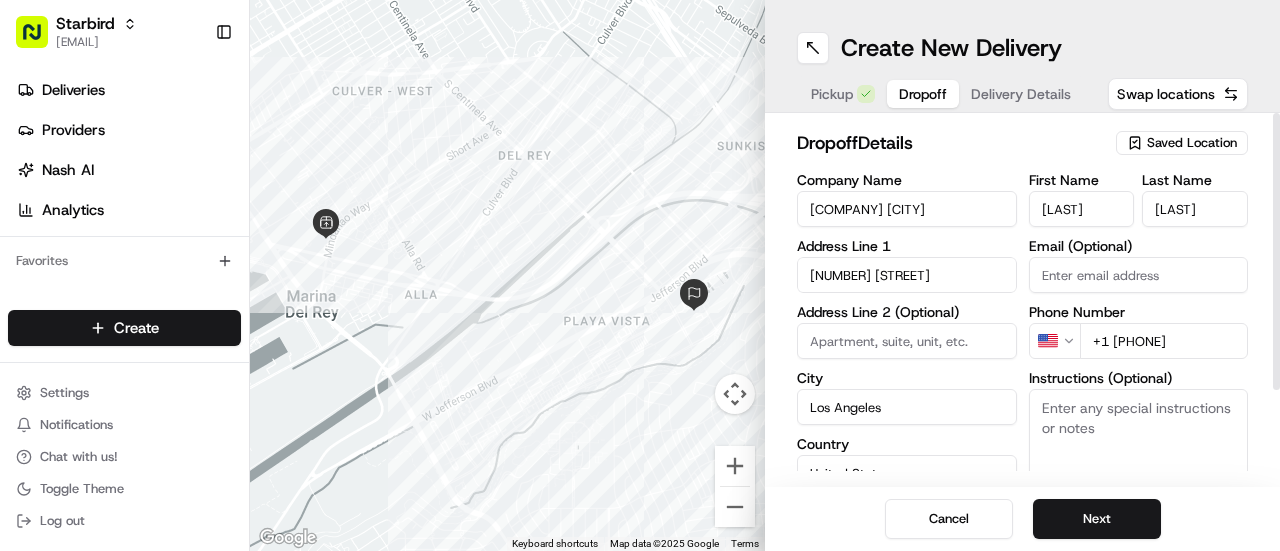 type on "+1 [PHONE]" 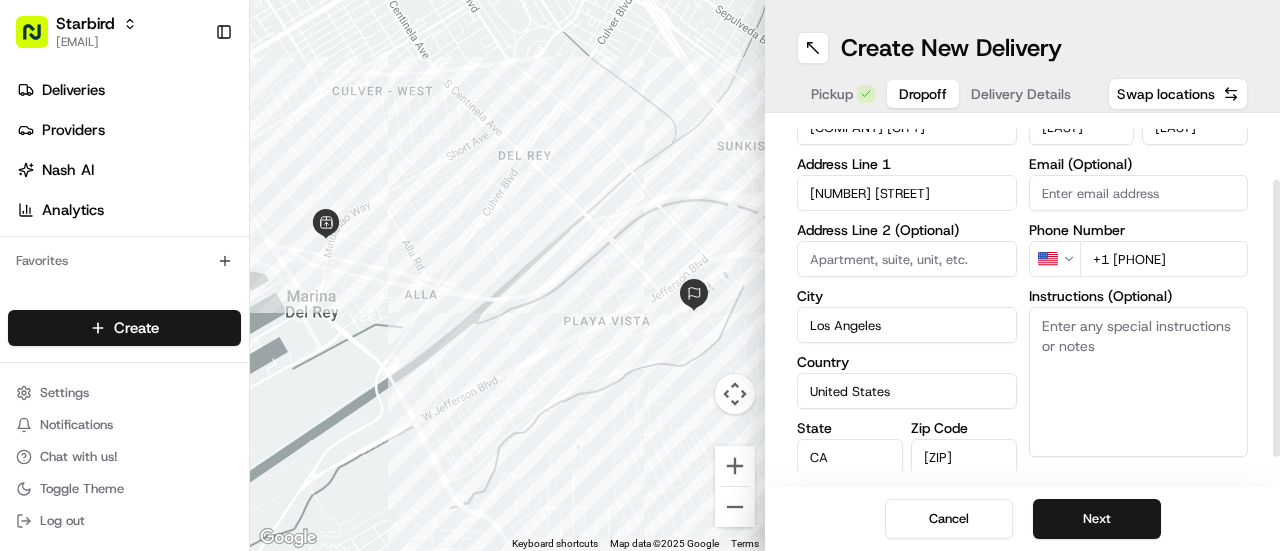 scroll, scrollTop: 84, scrollLeft: 0, axis: vertical 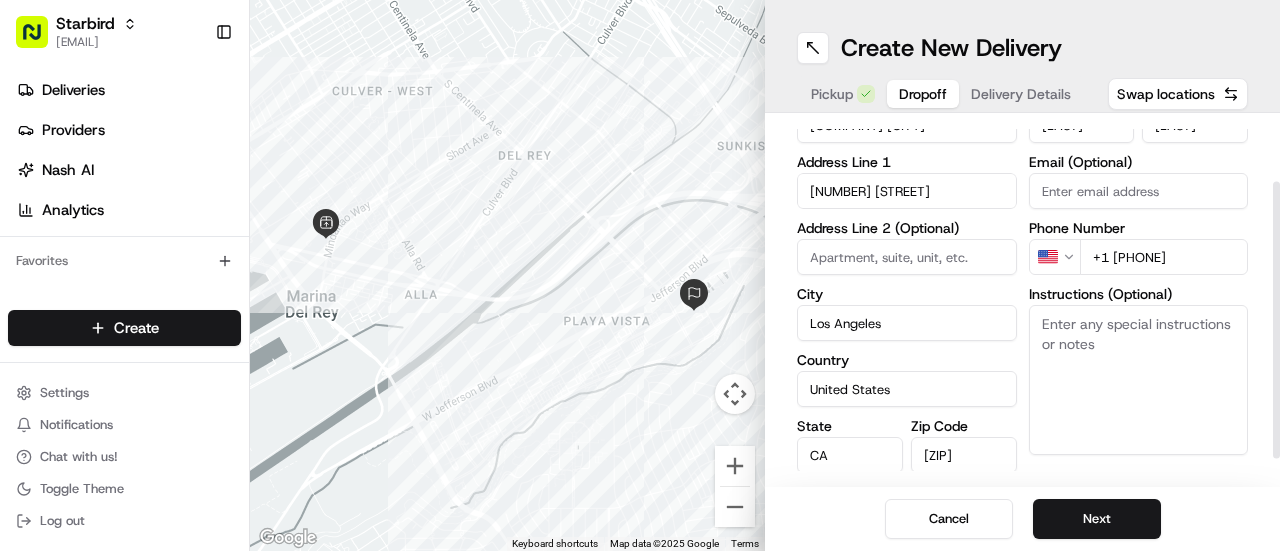 drag, startPoint x: 1279, startPoint y: 205, endPoint x: 1279, endPoint y: 274, distance: 69 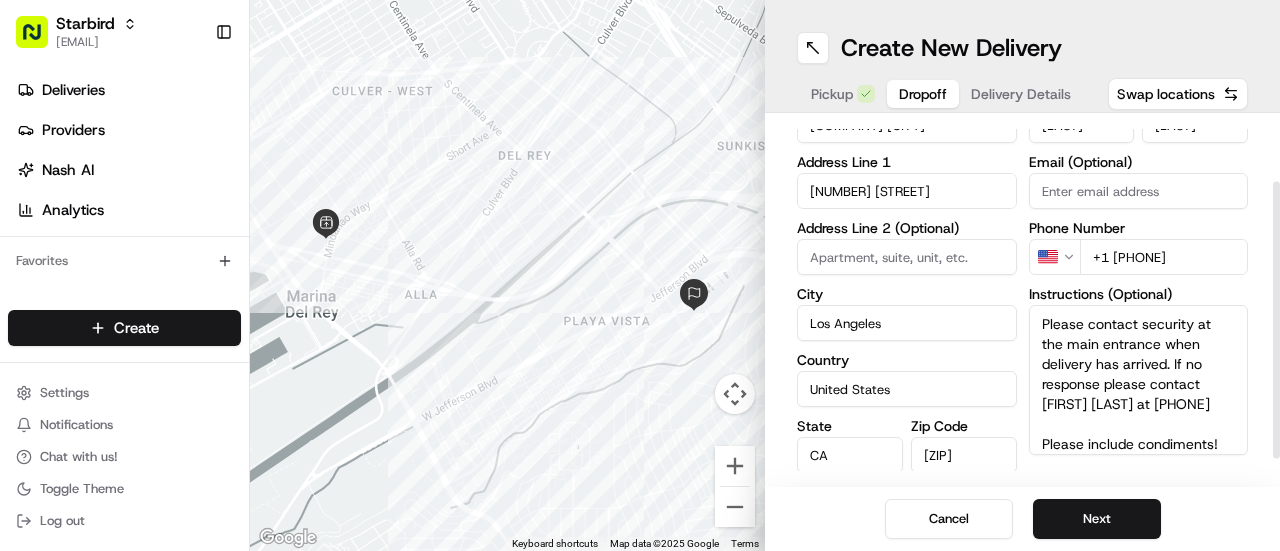 scroll, scrollTop: 18, scrollLeft: 0, axis: vertical 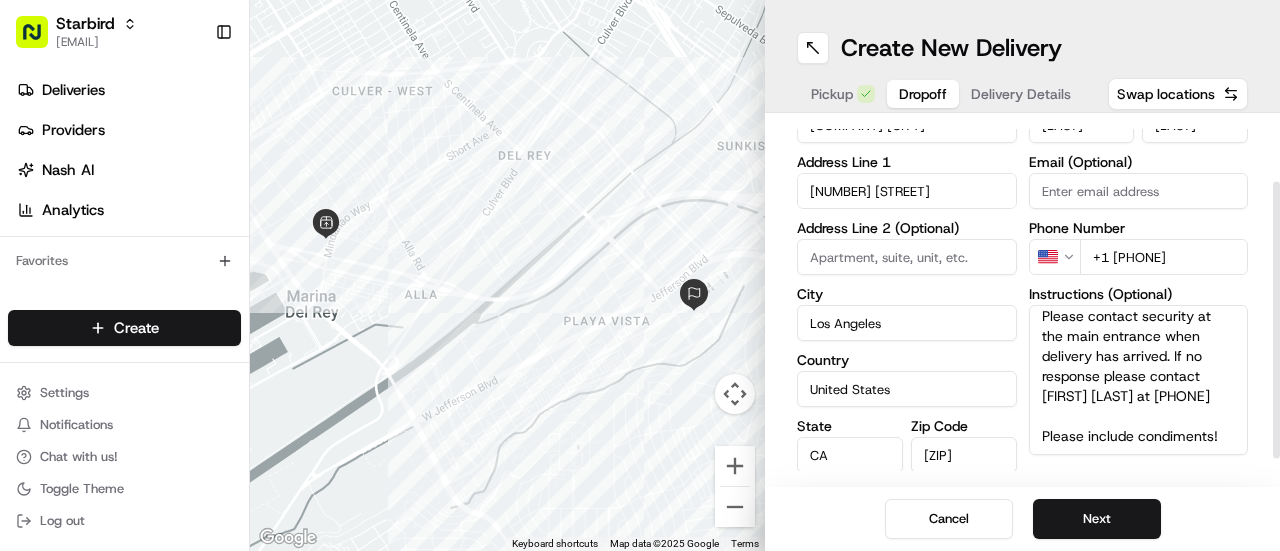 type on "Please contact security at the main entrance when delivery has arrived. If no response please contact [FIRST] [LAST] at [PHONE]
Please include condiments!" 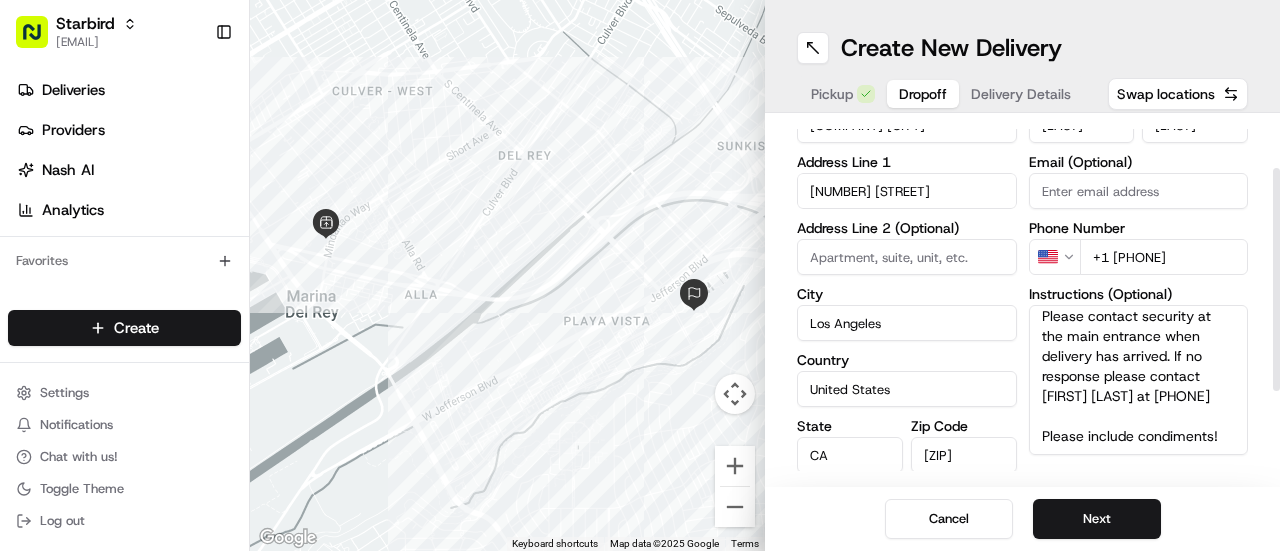 click on "+1 [PHONE]" at bounding box center (1164, 257) 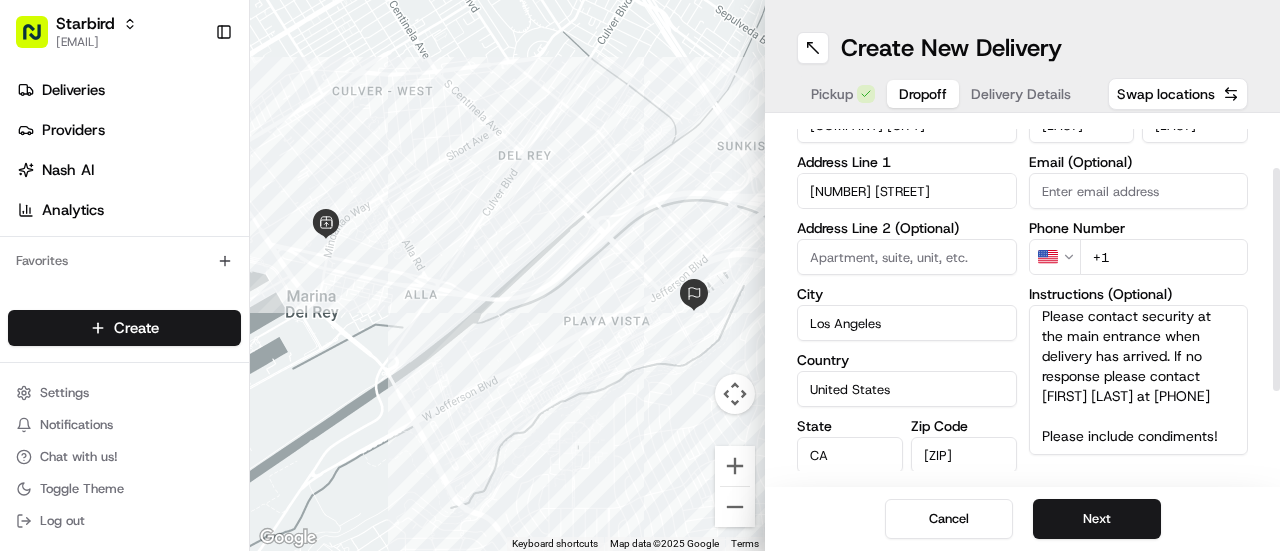 paste on "[PHONE]" 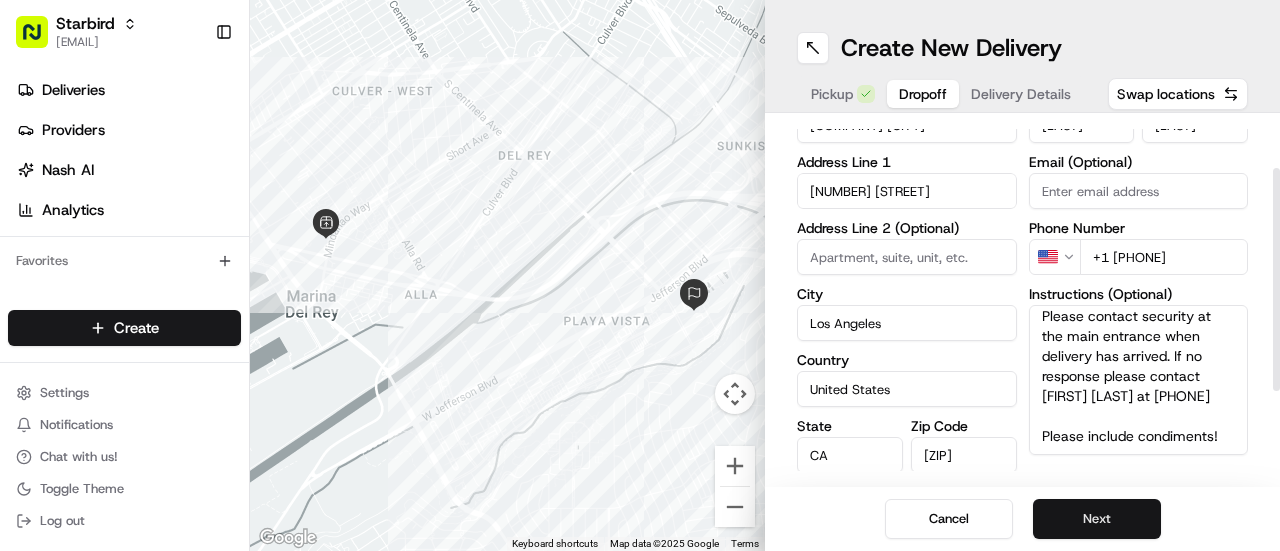type on "+1 [PHONE]" 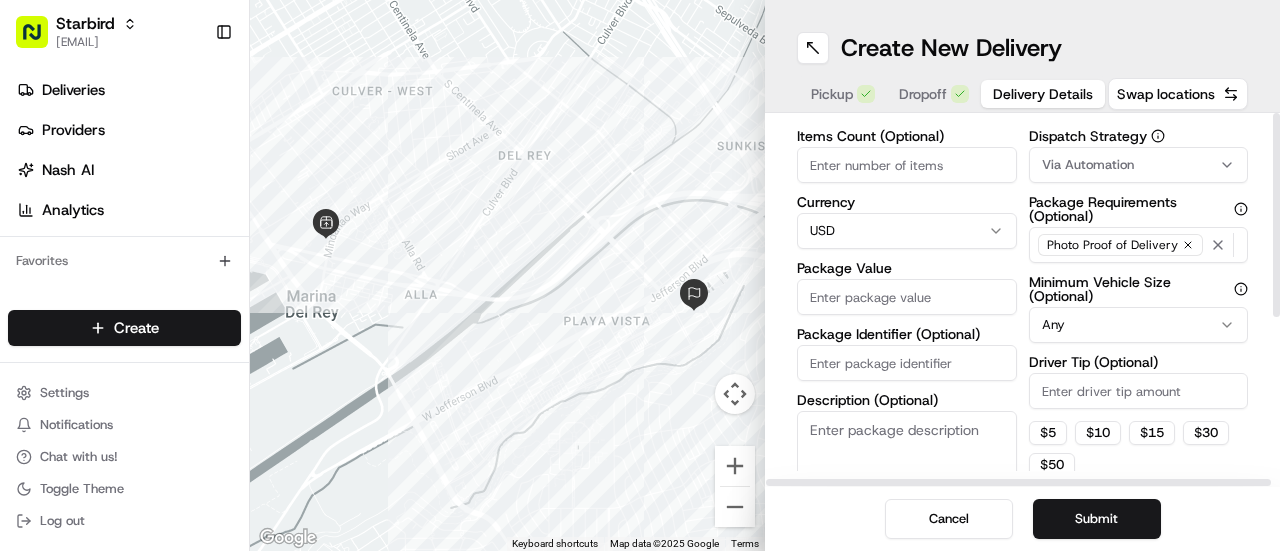 scroll, scrollTop: 0, scrollLeft: 0, axis: both 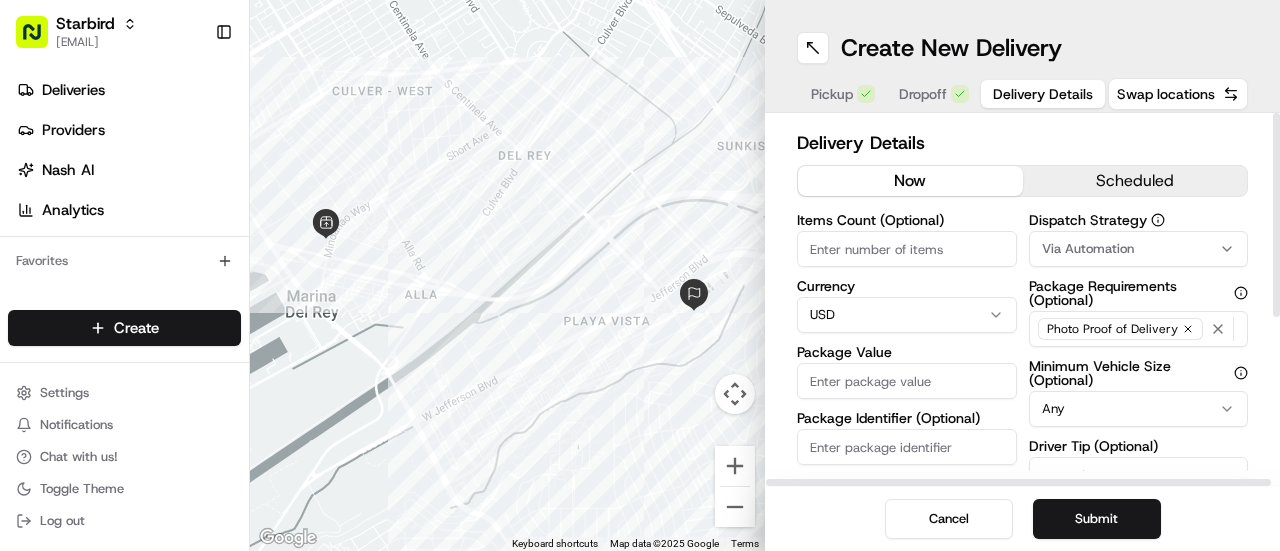 drag, startPoint x: 1279, startPoint y: 267, endPoint x: 1279, endPoint y: 103, distance: 164 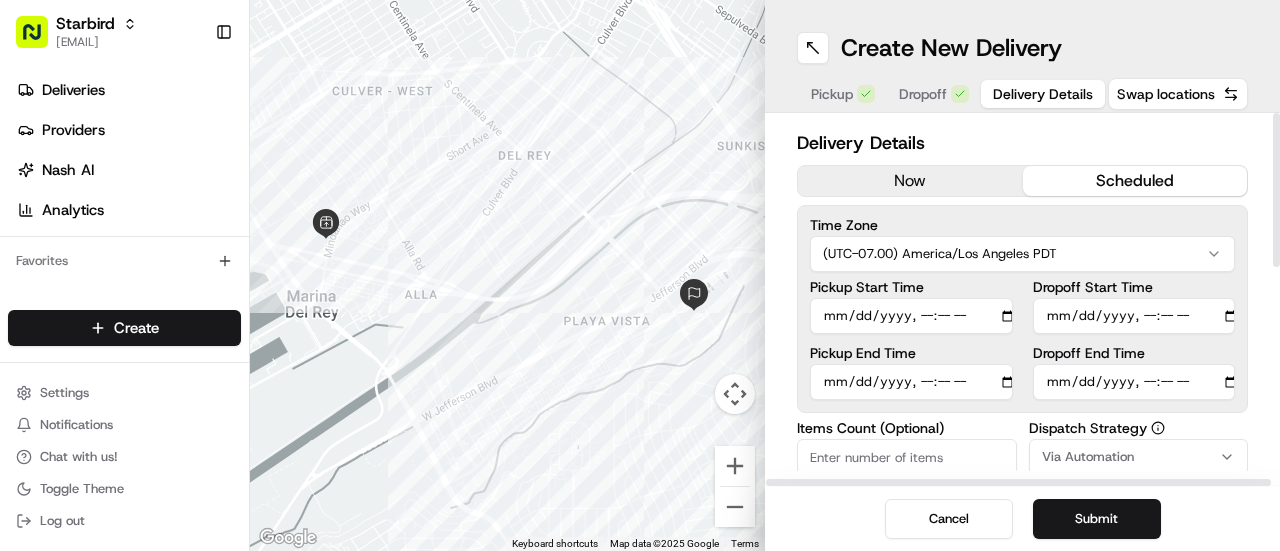 click on "scheduled" at bounding box center (1135, 181) 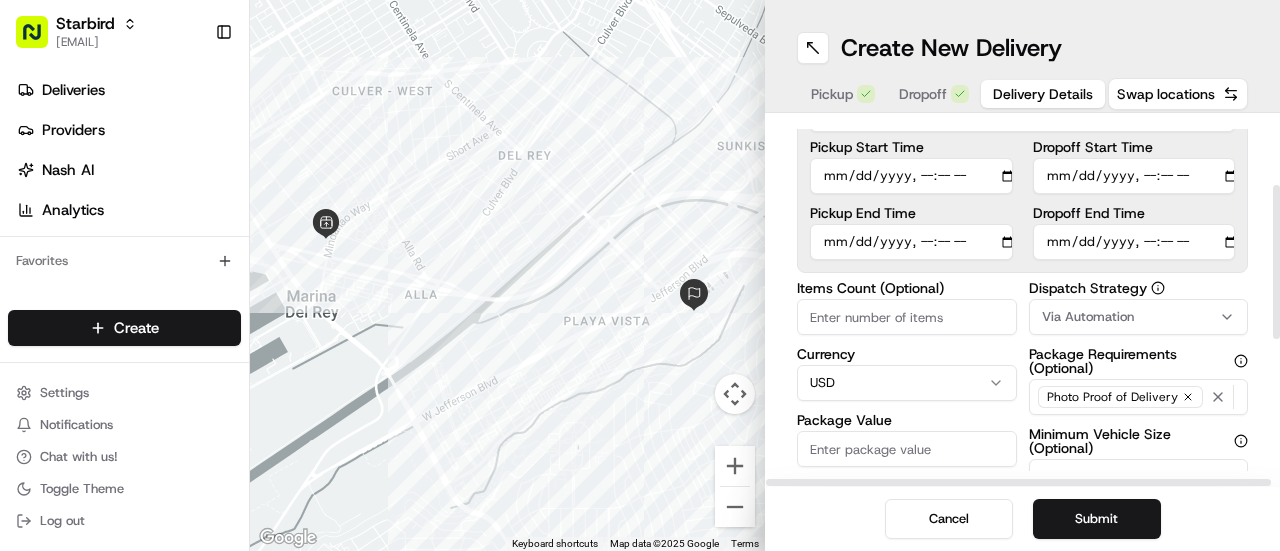 scroll, scrollTop: 166, scrollLeft: 0, axis: vertical 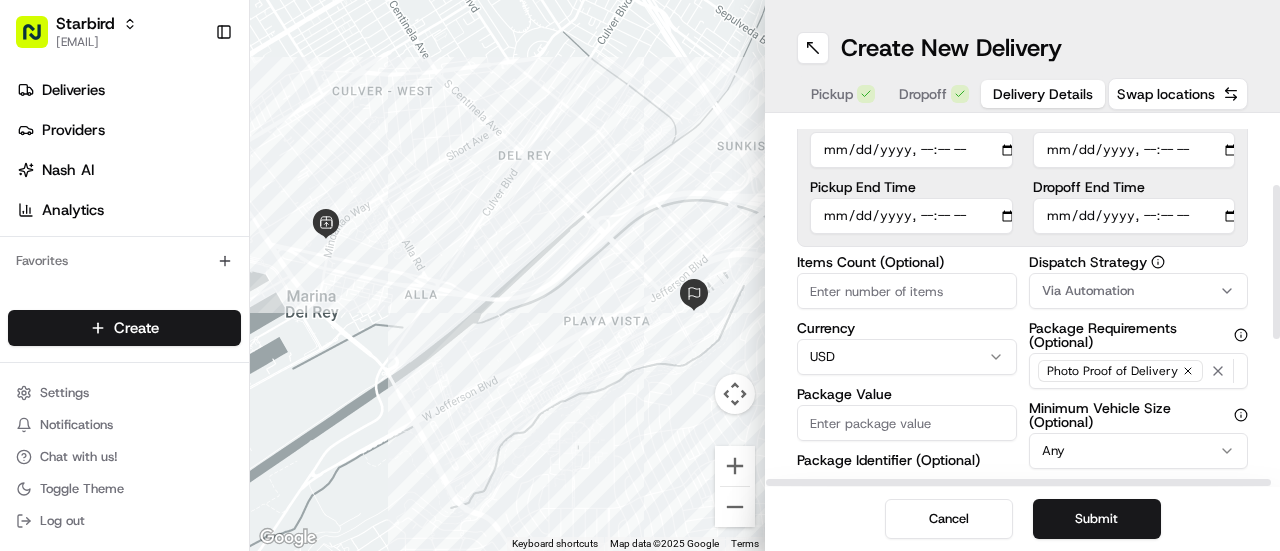 drag, startPoint x: 1279, startPoint y: 191, endPoint x: 1279, endPoint y: 265, distance: 74 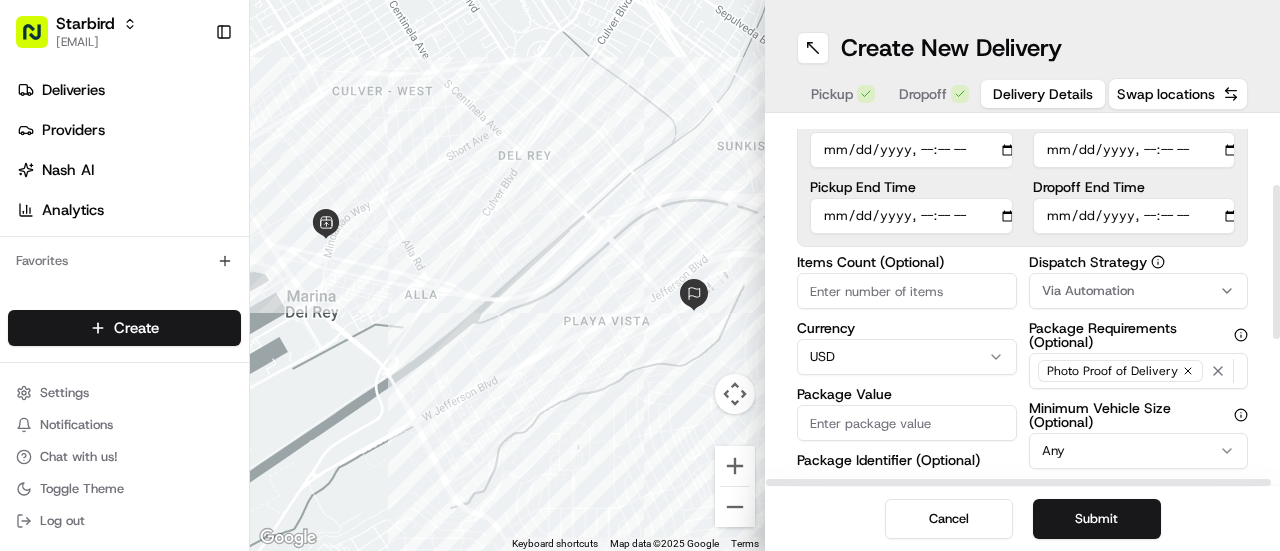 click at bounding box center [1276, 262] 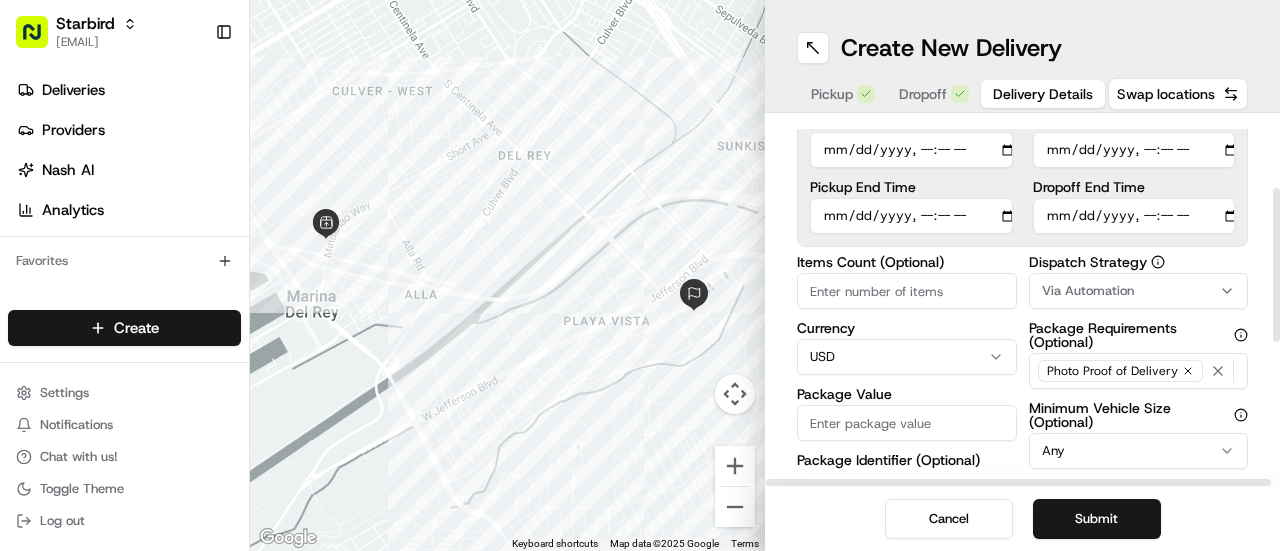 click on "Via Automation" at bounding box center (1088, 291) 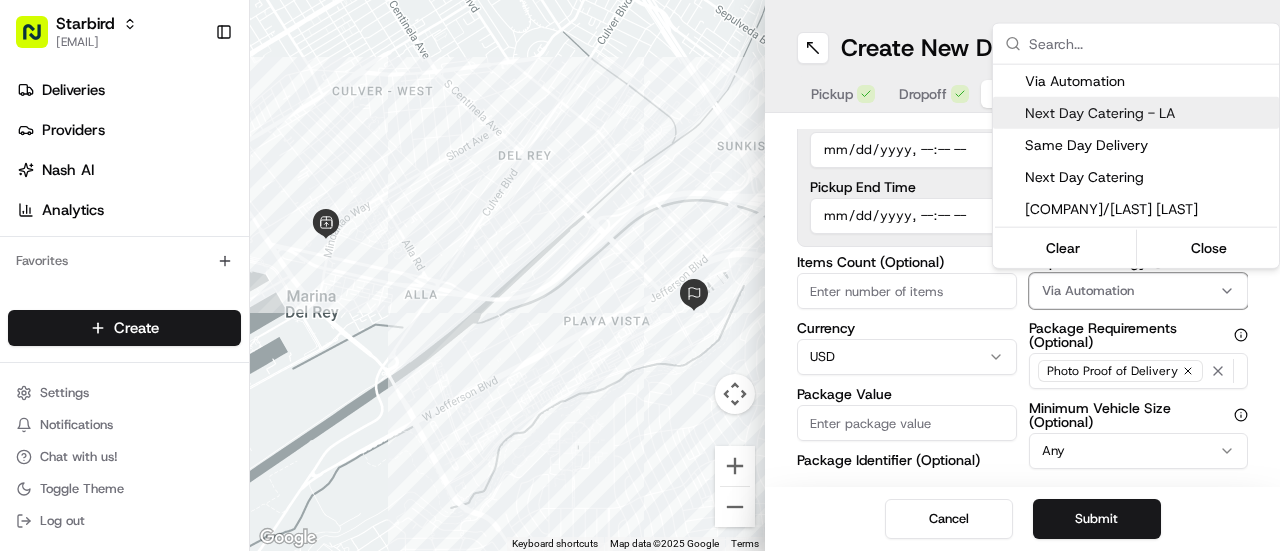 click on "Next Day Catering - LA" at bounding box center [1148, 113] 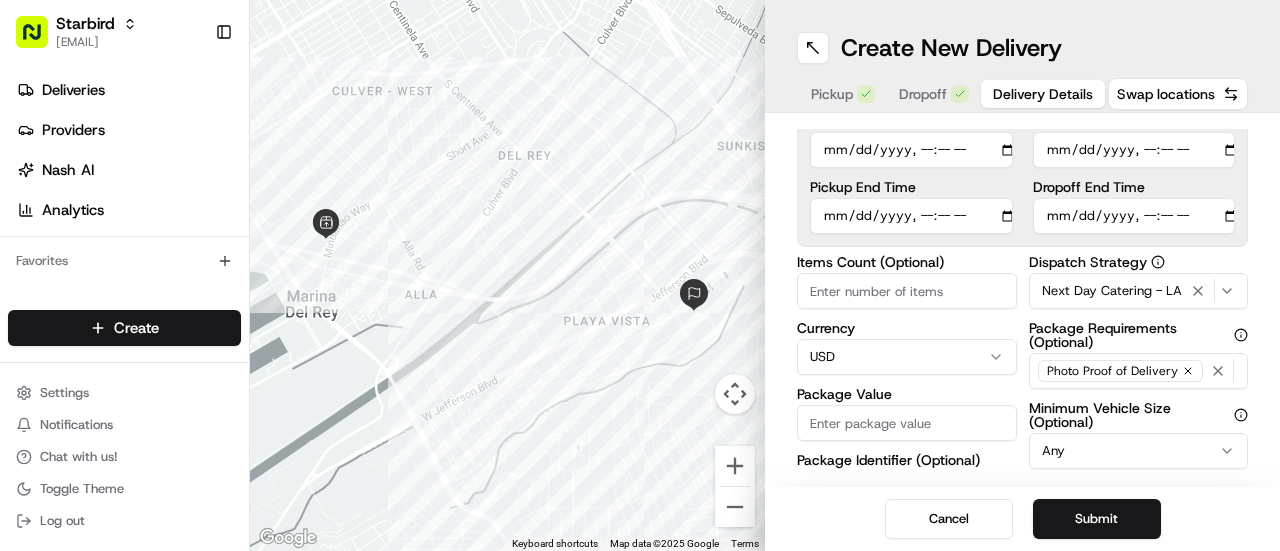click on "[COMPANY] [EMAIL] [TOGGLE] [SIDEBAR] [DELIVERIES] [PROVIDERS] [AI] [ANALYTICS] [FAVORITES] [MAIN] [MENU] [MEMBERS] [ORGANIZATION] [ORGANIZATION] [USERS] [ROLES] [PREFERENCES] [CUSTOMIZATION] [TRACKING] [ORCHESTRATION] [AUTOMATIONS] [DISPATCH] [STRATEGY] [LOCATIONS] [PICKUP] [LOCATIONS] [DROPOFF] [LOCATIONS] [BILLING] [BILLING] [REFUND] [REQUESTS] [INTEGRATIONS] [NOTIFICATION] [TRIGGERS] [WEBHOOKS] [API] [KEYS] [REQUEST] [LOGS] [CREATE] [SETTINGS] [NOTIFICATIONS] [CHAT] [WITH] [US]! [TOGGLE] [THEME] [LOG] [OUT] [TO] [NAVIGATE] [THE] [MAP] [WITH] [TOUCH] [GESTURES] [DOUBLE-TAP] [AND] [HOLD] [YOUR] [FINGER] [ON] [THE] [MAP], [THEN] [DRAG] [THE] [MAP]. [MOVE] [LEFT] [MOVE] [RIGHT] [MOVE] [UP] [MOVE] [DOWN] [ZOOM] [IN] [ZOOM] [OUT] [HOME] [JUMP] [LEFT] [BY] [PERCENT] [END] [JUMP] [RIGHT] [BY] [PERCENT] [PAGE] [UP] [JUMP] [UP] [BY] [PERCENT] [PAGE] [DOWN] [JUMP] [DOWN] [BY] [PERCENT] [KEYBOARD] [SHORTCUTS] [MAP] [DATA] [MAP] [DATA] [GOOGLE] [MAP] [DATA] [GOOGLE] [M] [CLICK] [TO] [TOGGLE] [BETWEEN] [METRIC] [AND] [IMPERIAL] [UNITS] [TERMS] [REPORT] [A] [MAP] [ERROR] [CREATE] [NEW] [DELIVERY] [PICKUP] [DROPOFF] [DELIVERY] [DETAILS] [SWAP] [LOCATIONS] [DELIVERY] [DETAILS] [NOW] [SCHEDULED] [TIME] [ZONE] [PICKUP] [START] [TIME] [USD]" at bounding box center (640, 275) 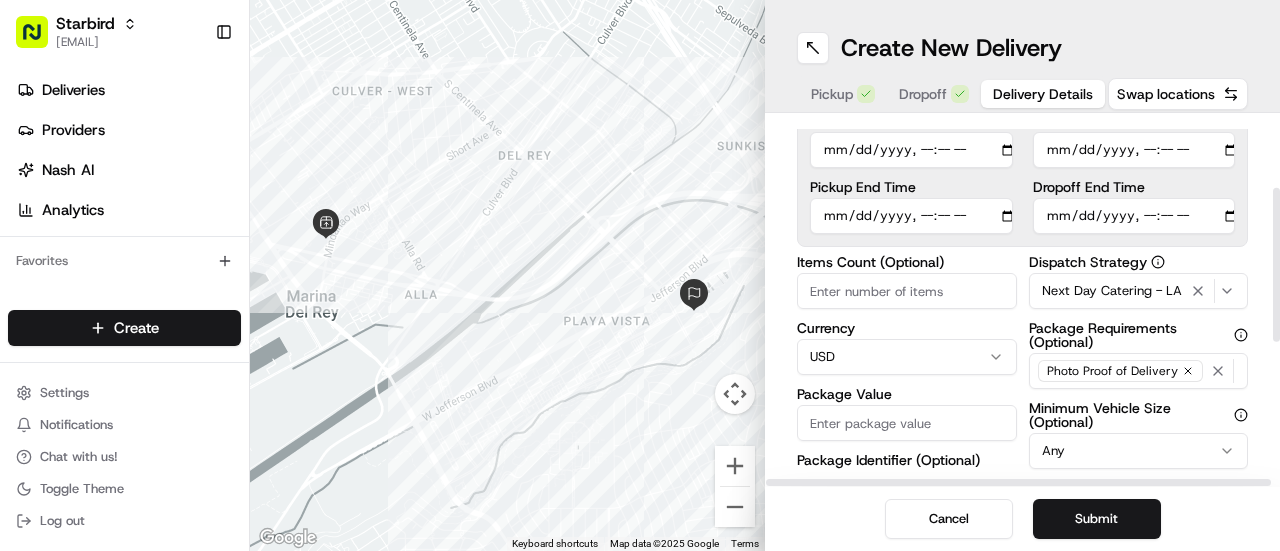 click on "Items Count (Optional)" at bounding box center [907, 291] 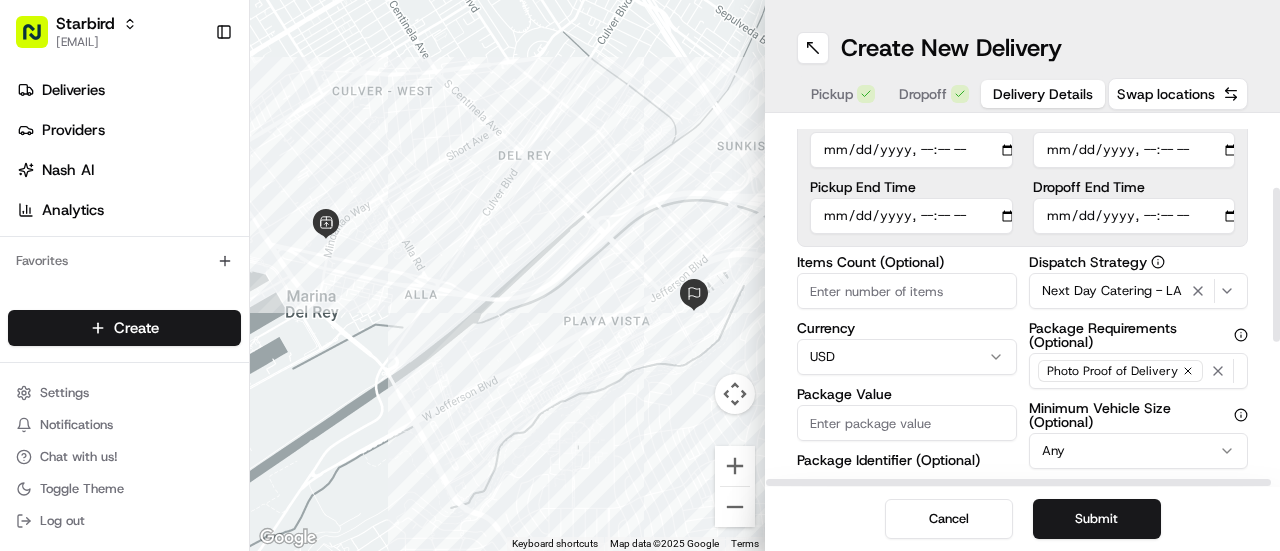 click on "Items Count (Optional)" at bounding box center (907, 291) 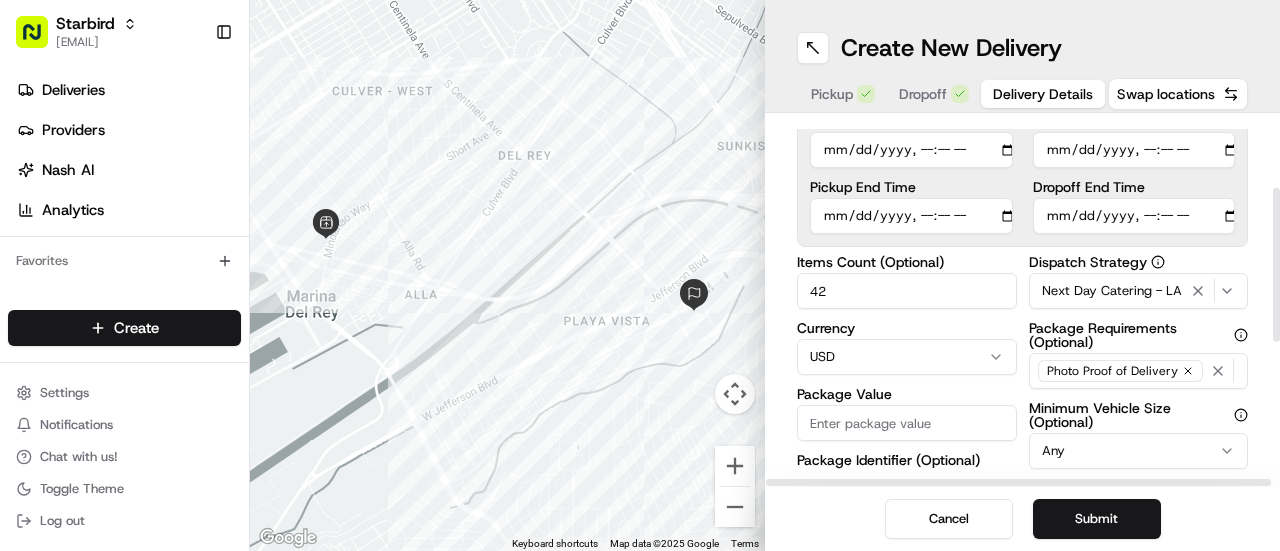 type on "42" 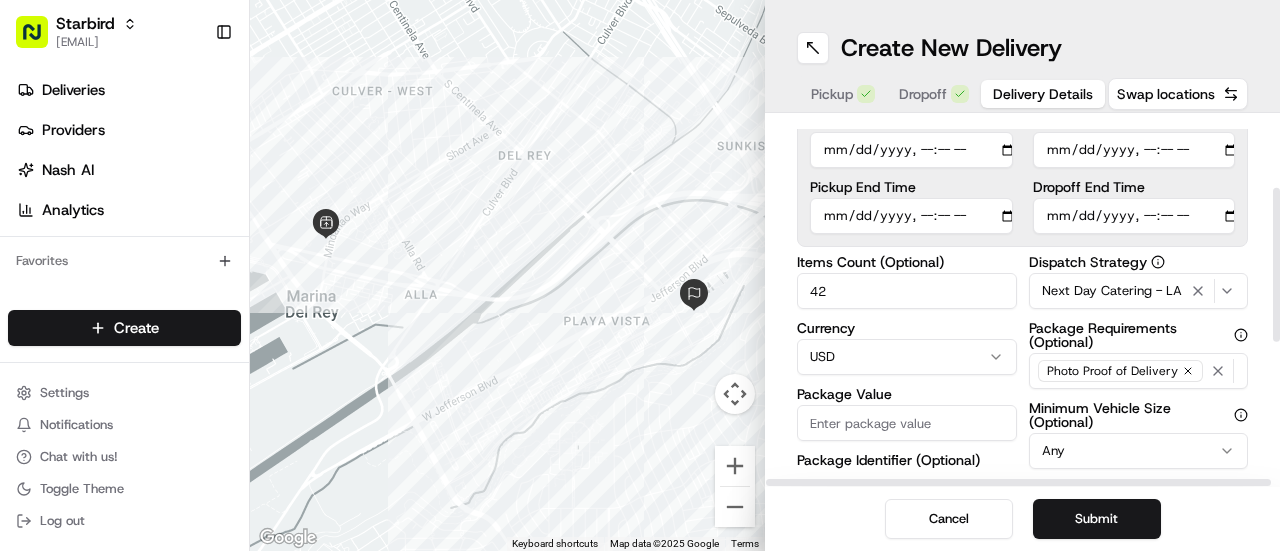 click on "Package Value" at bounding box center (907, 423) 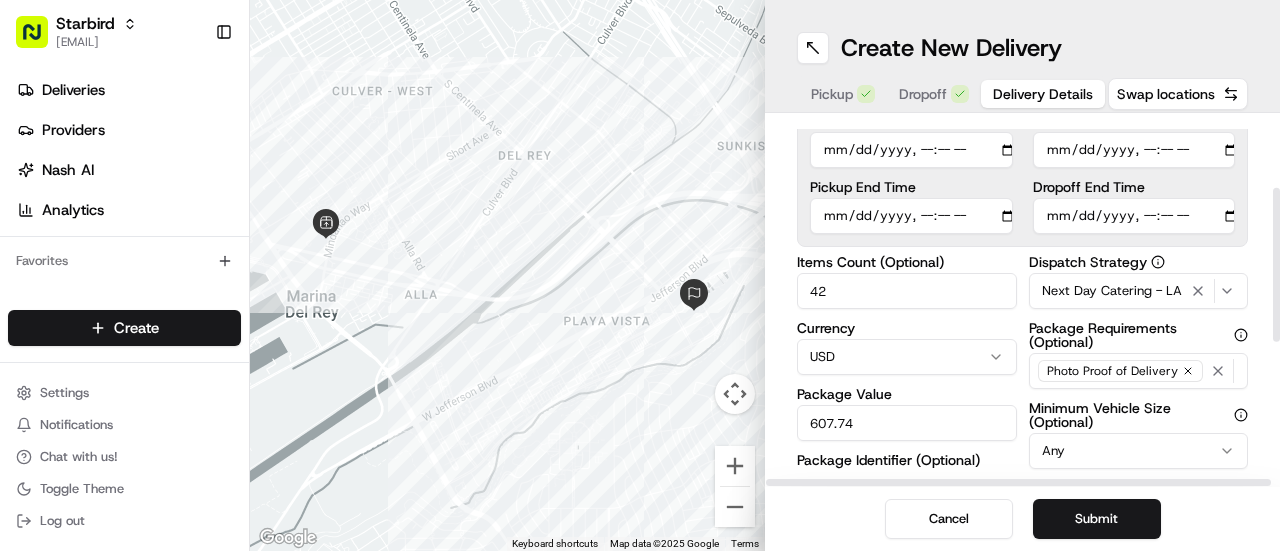 type on "607.74" 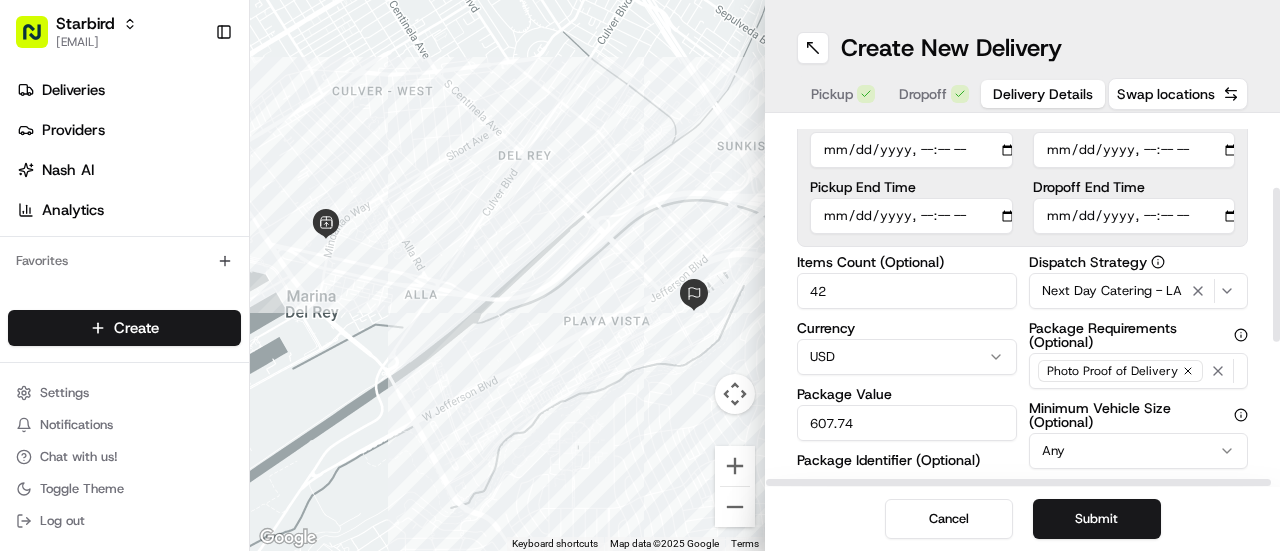 click on "Dropoff End Time" at bounding box center [1134, 216] 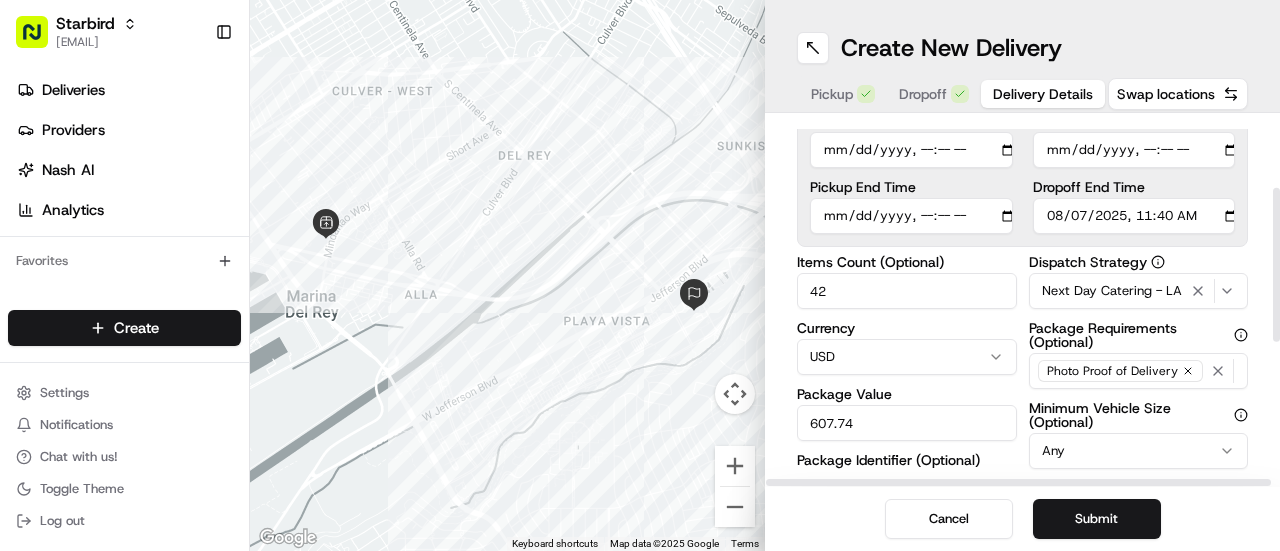 type on "2025-08-07T11:40" 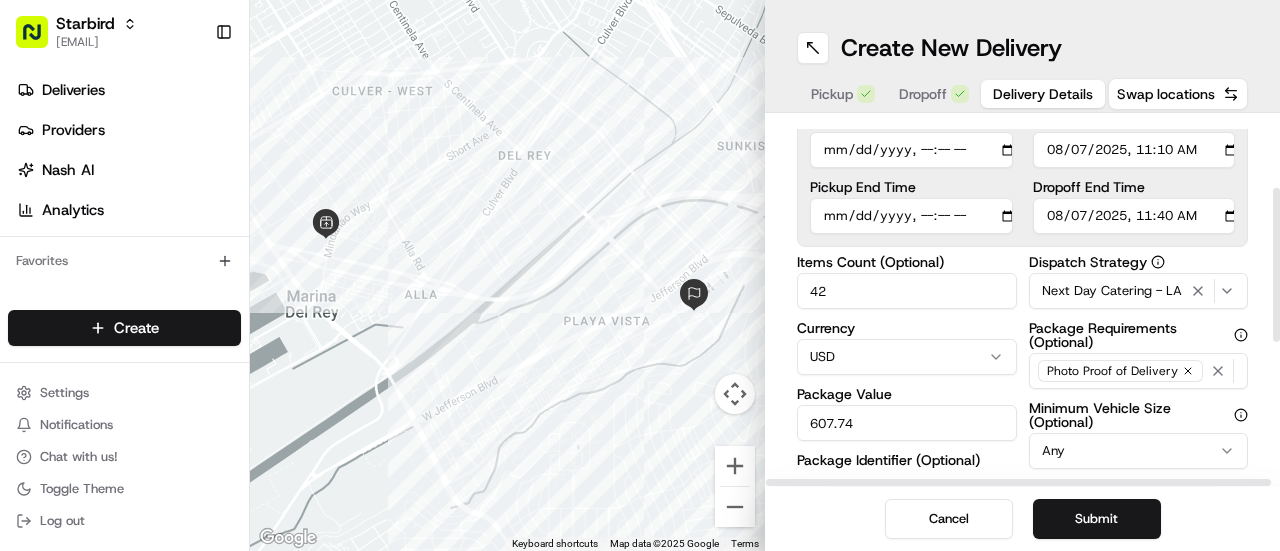 type on "2025-08-07T11:10" 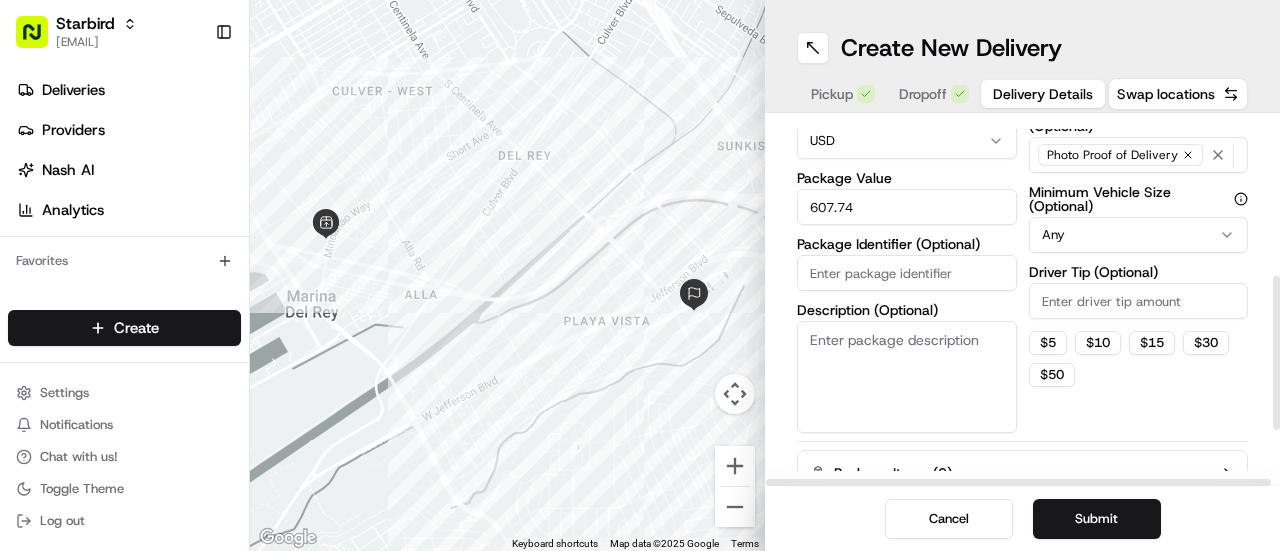 drag, startPoint x: 1279, startPoint y: 163, endPoint x: 1279, endPoint y: 361, distance: 198 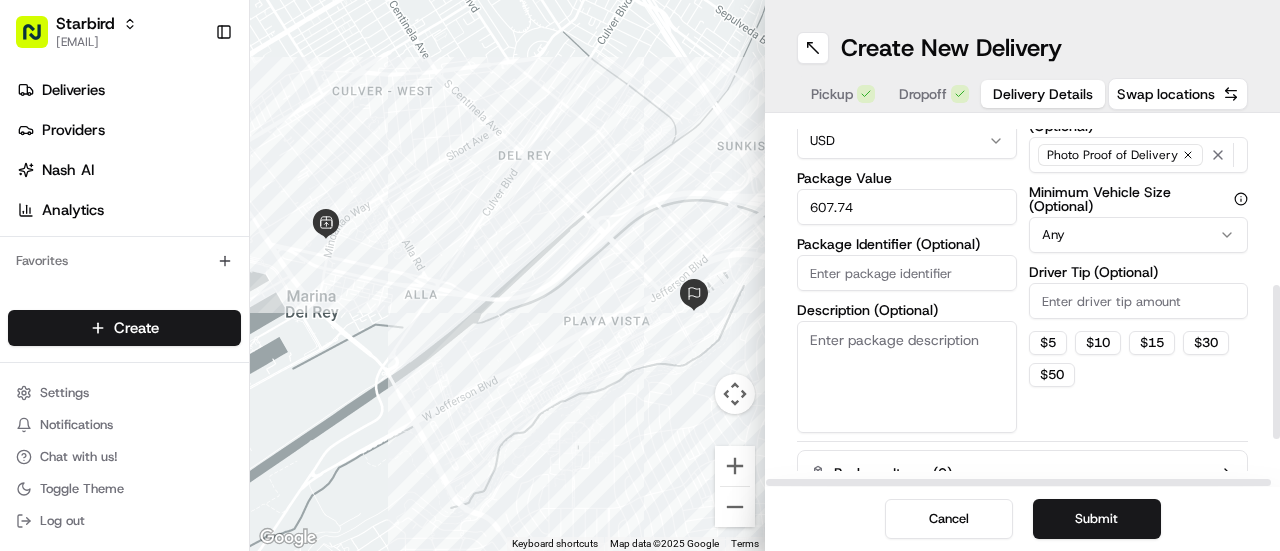 scroll, scrollTop: 384, scrollLeft: 0, axis: vertical 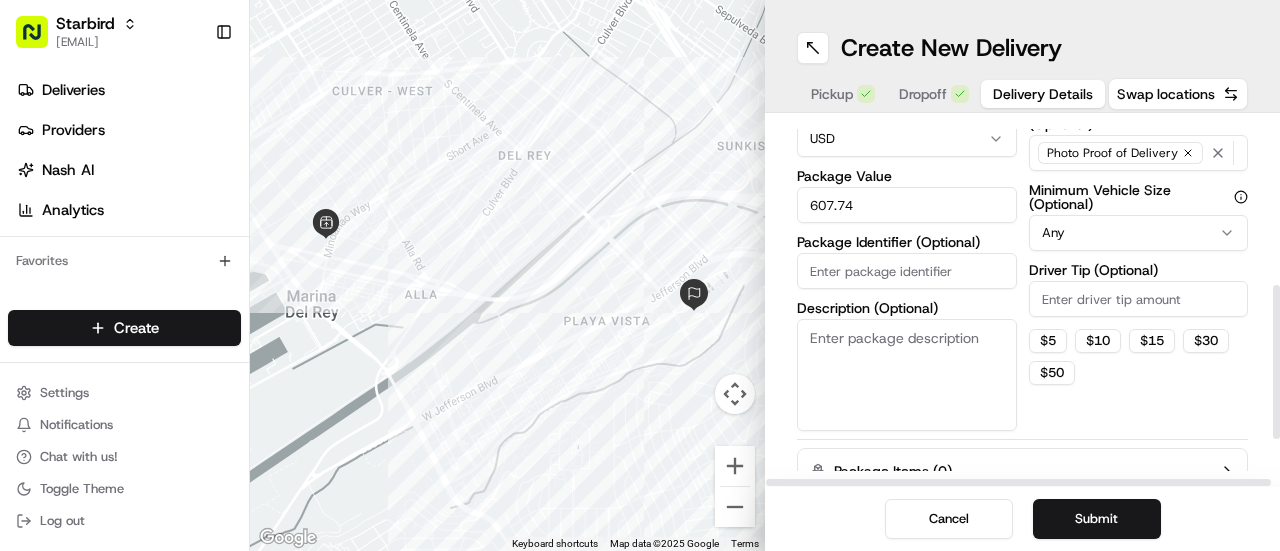click on "Driver Tip (Optional)" at bounding box center [1139, 299] 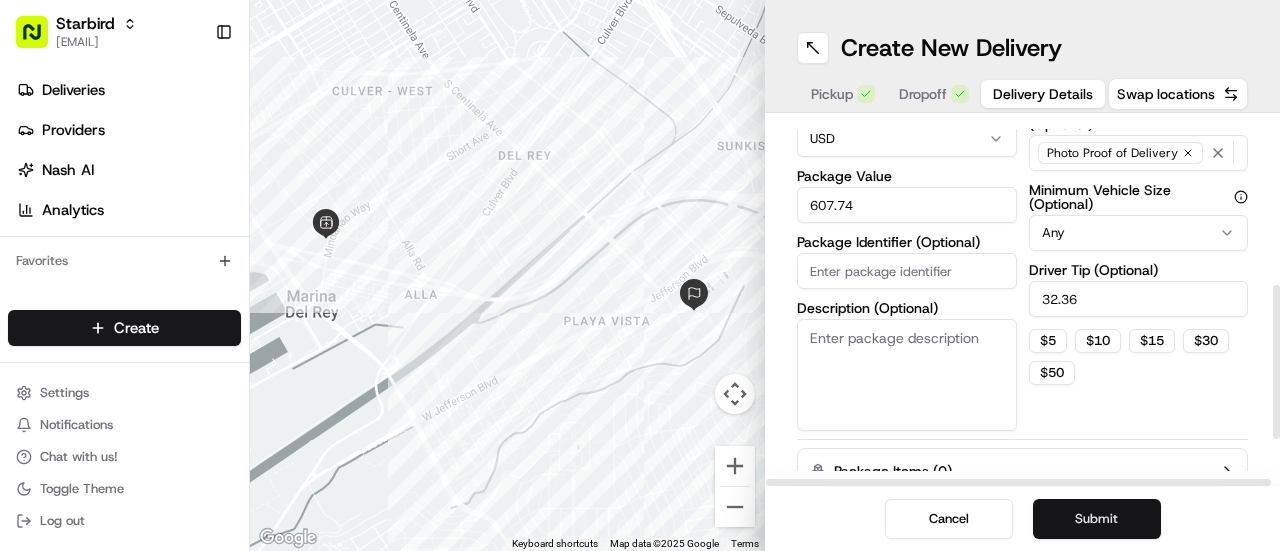 type on "32.36" 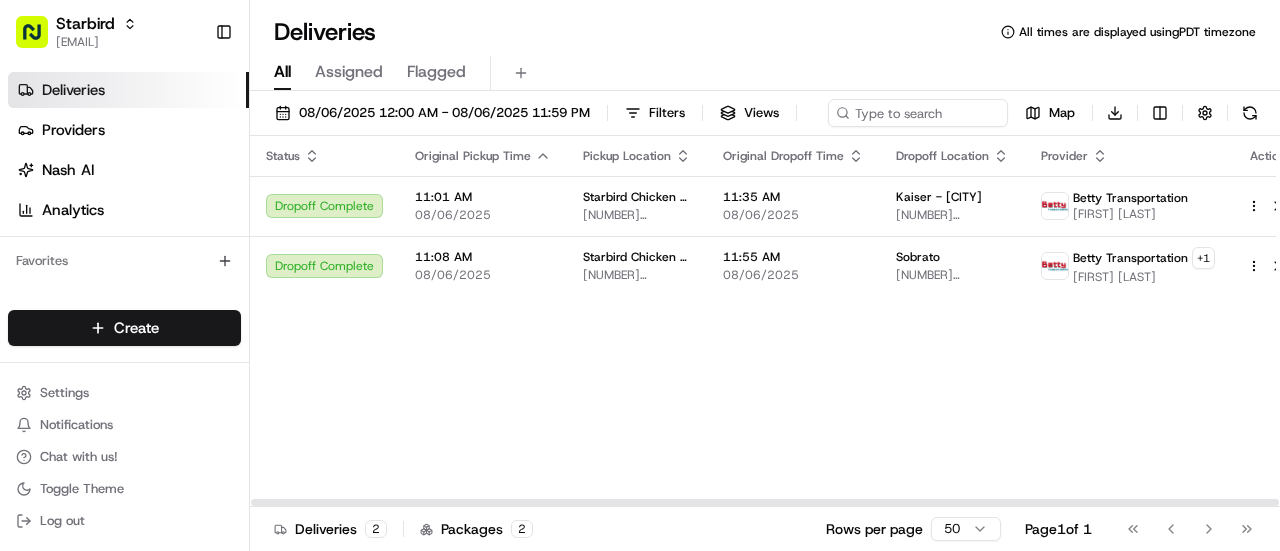 scroll, scrollTop: 0, scrollLeft: 0, axis: both 